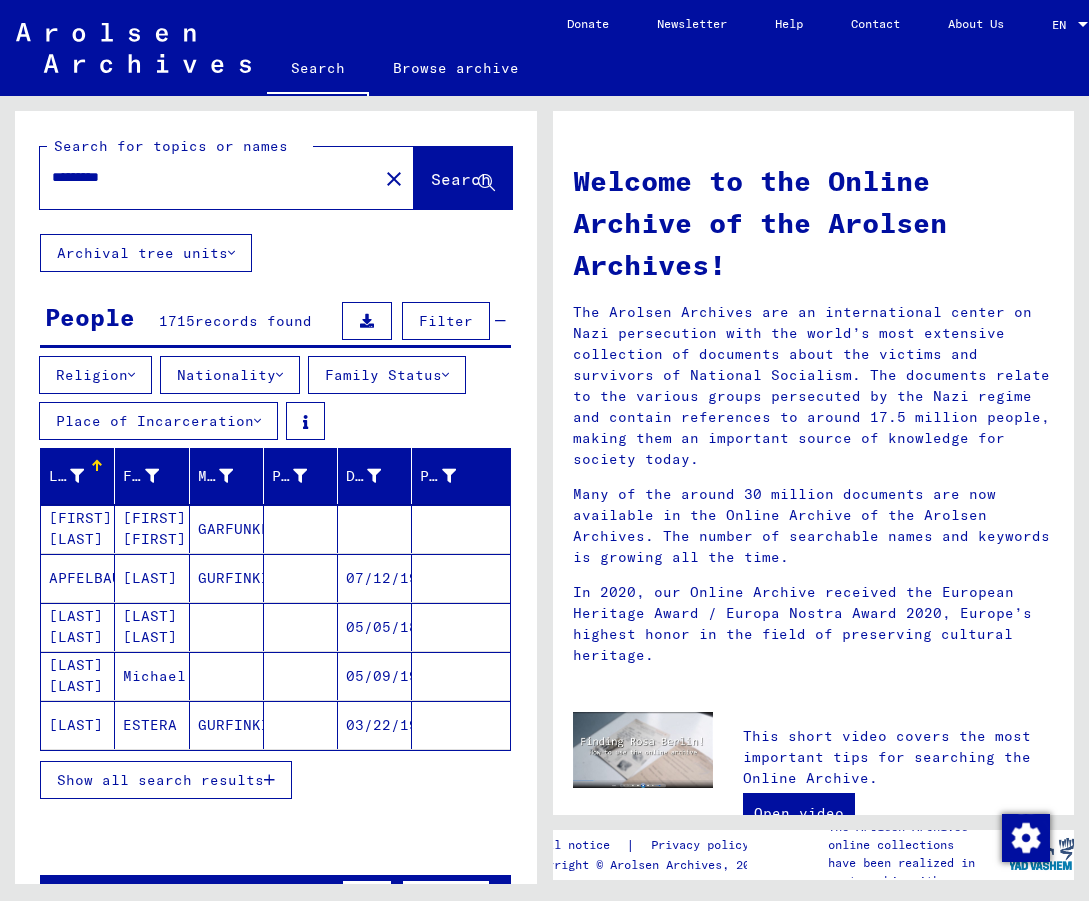 scroll, scrollTop: 0, scrollLeft: 1, axis: horizontal 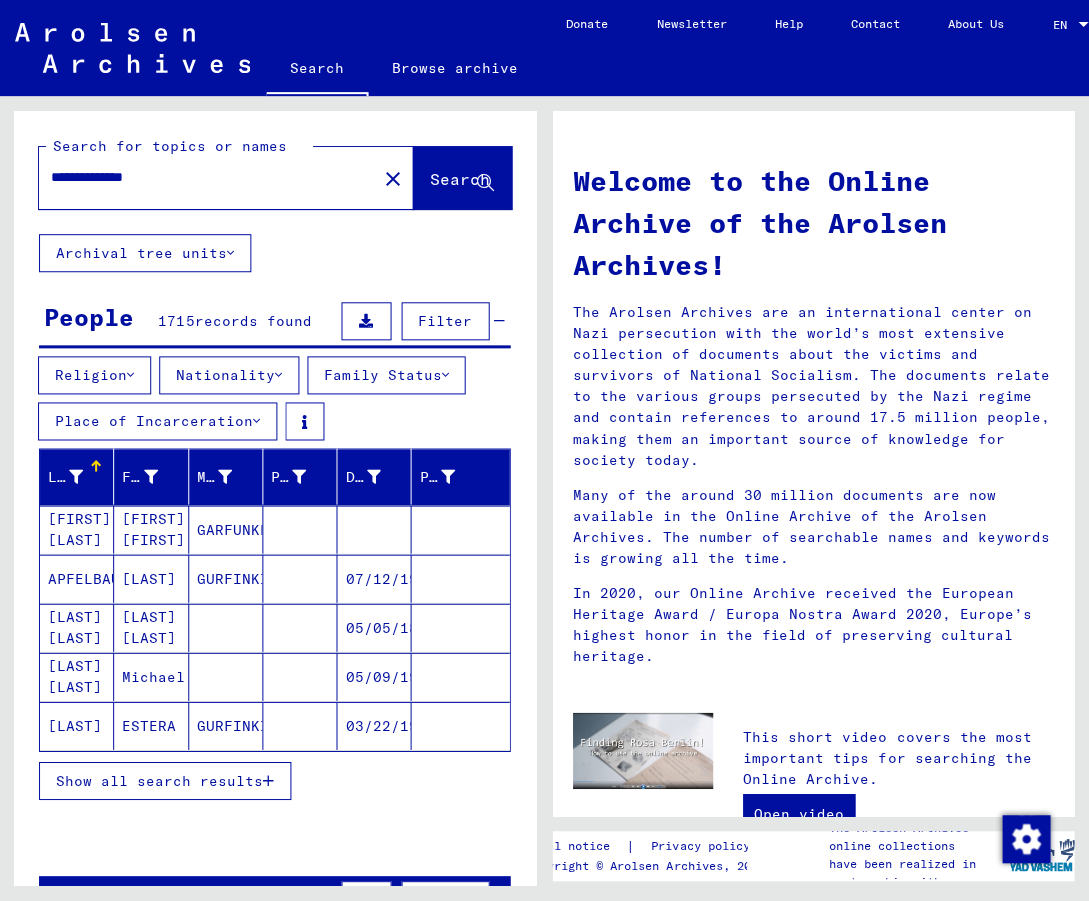 type on "**********" 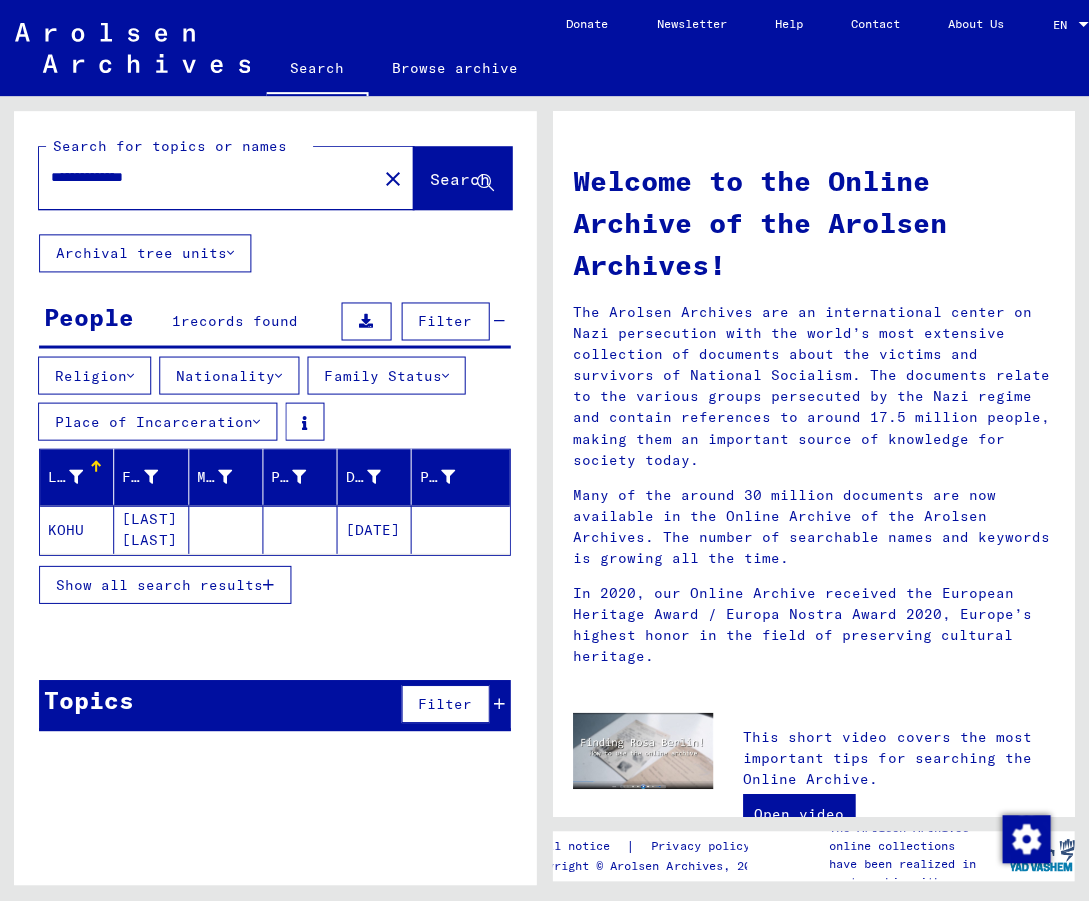 click on "[LAST] [LAST]" 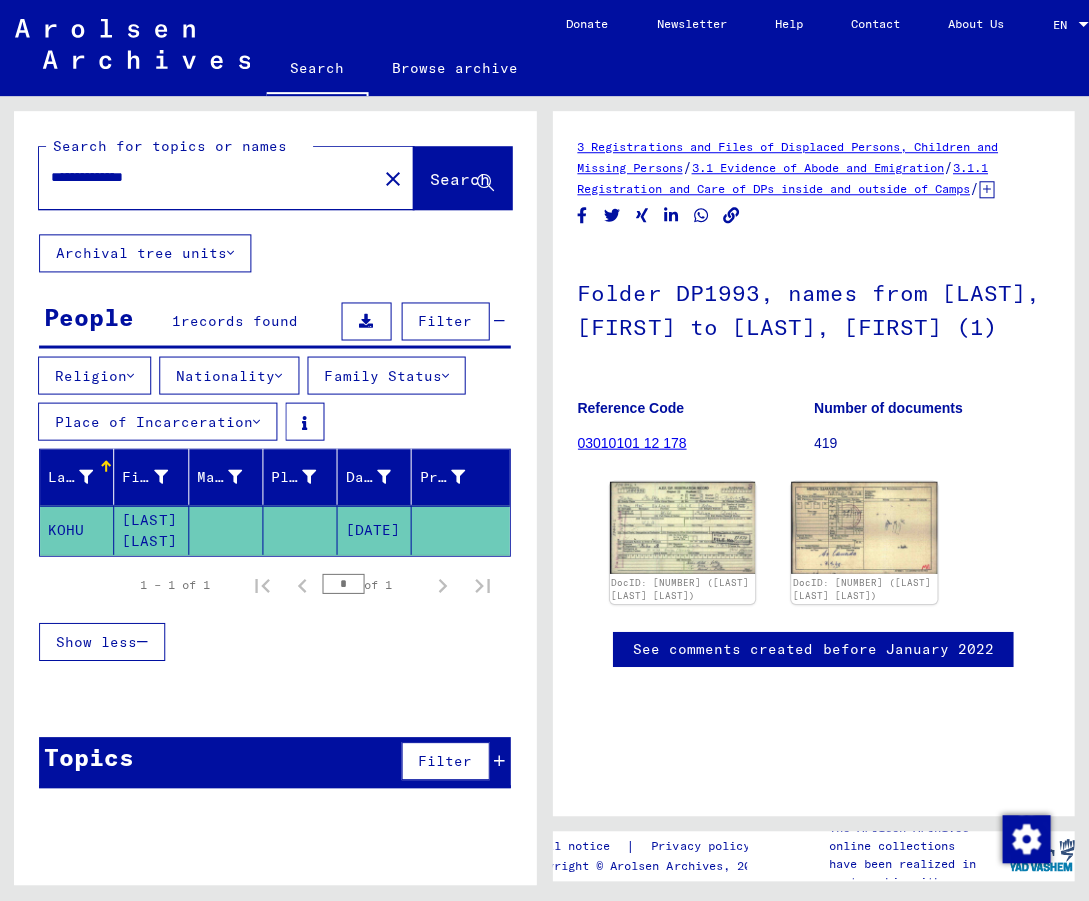 scroll, scrollTop: 0, scrollLeft: 0, axis: both 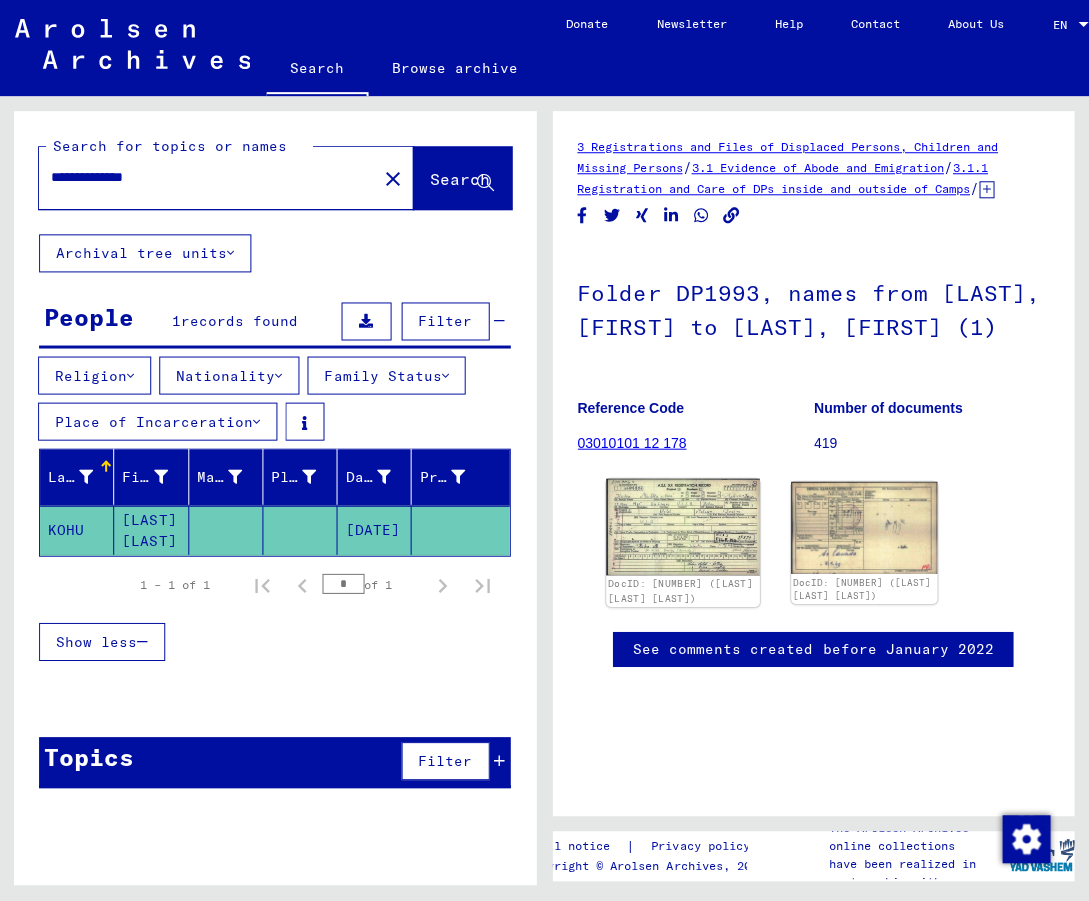 click 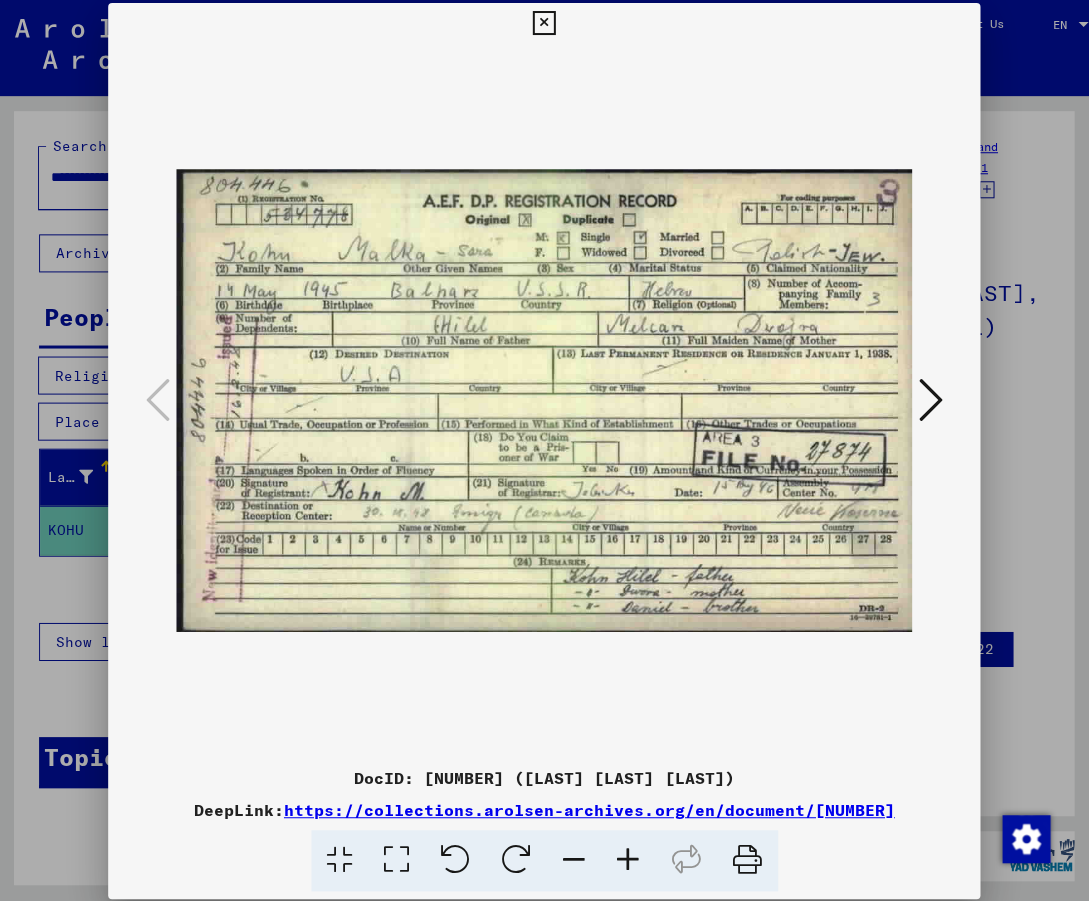 type 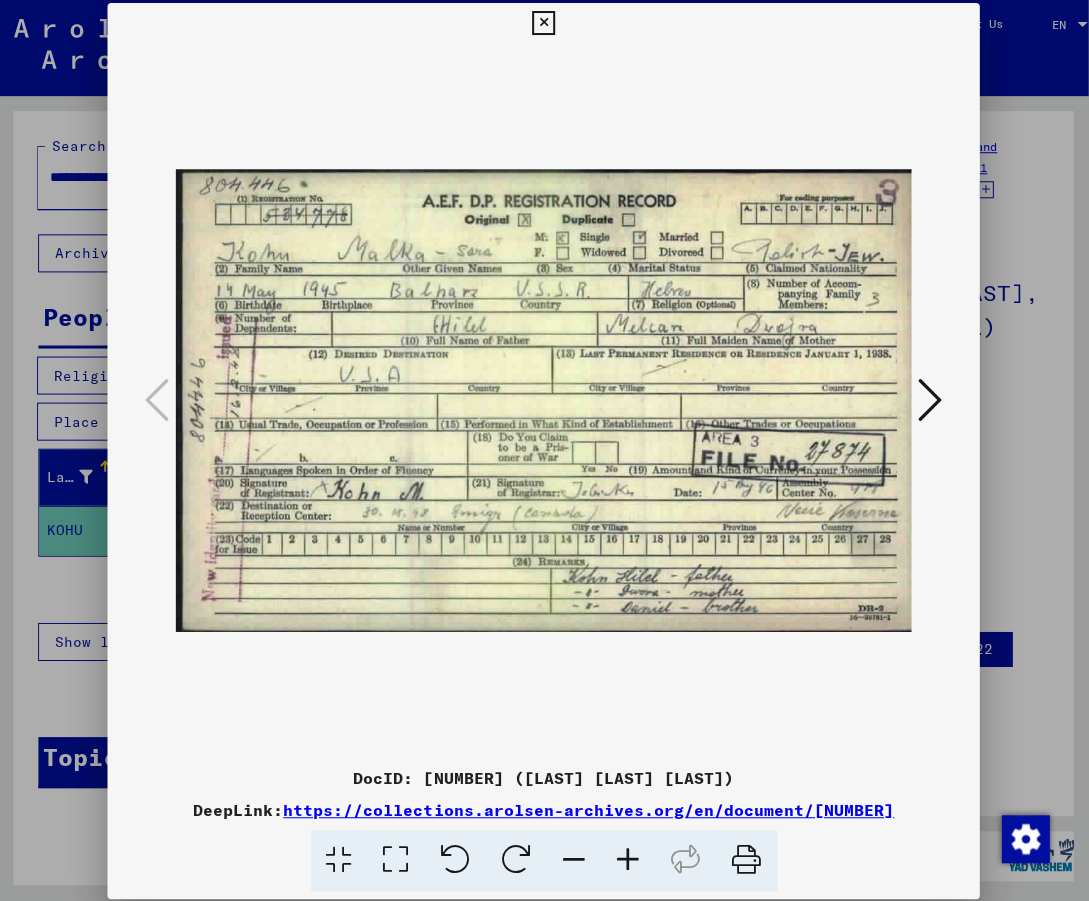 scroll, scrollTop: 0, scrollLeft: 0, axis: both 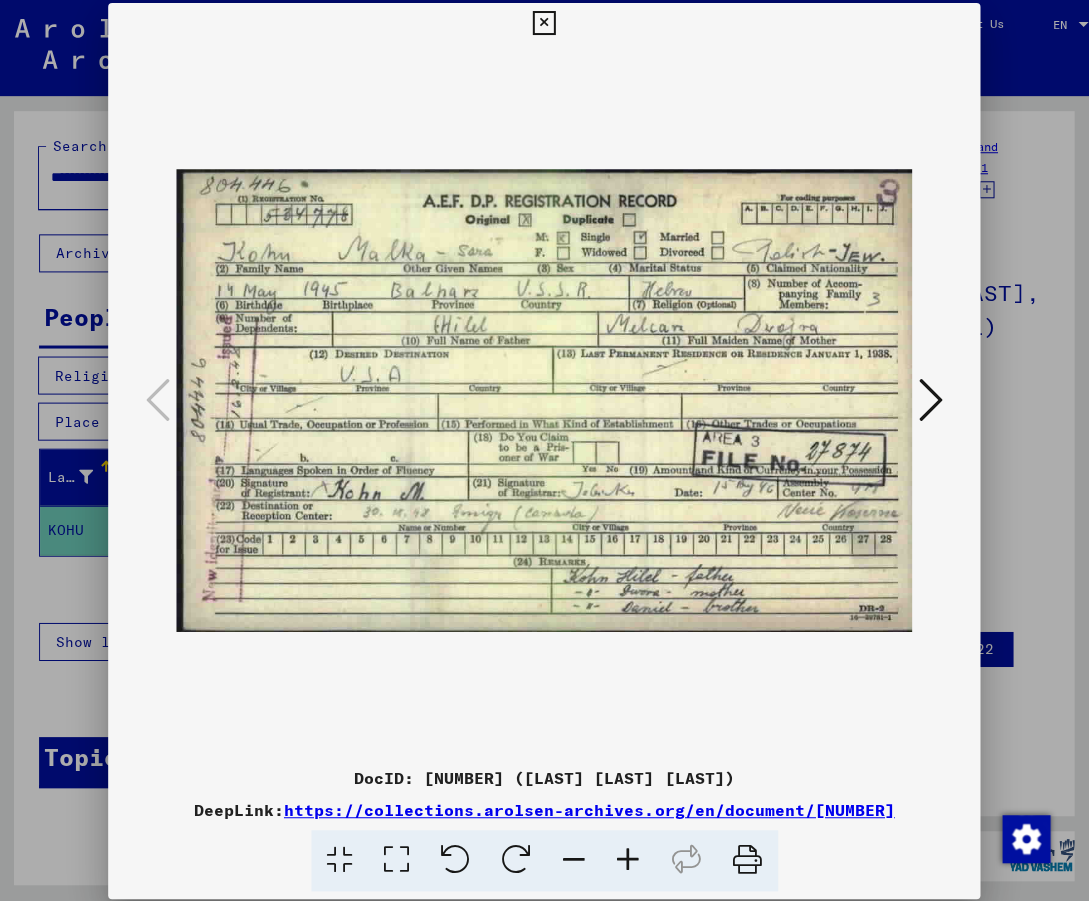 click at bounding box center [930, 399] 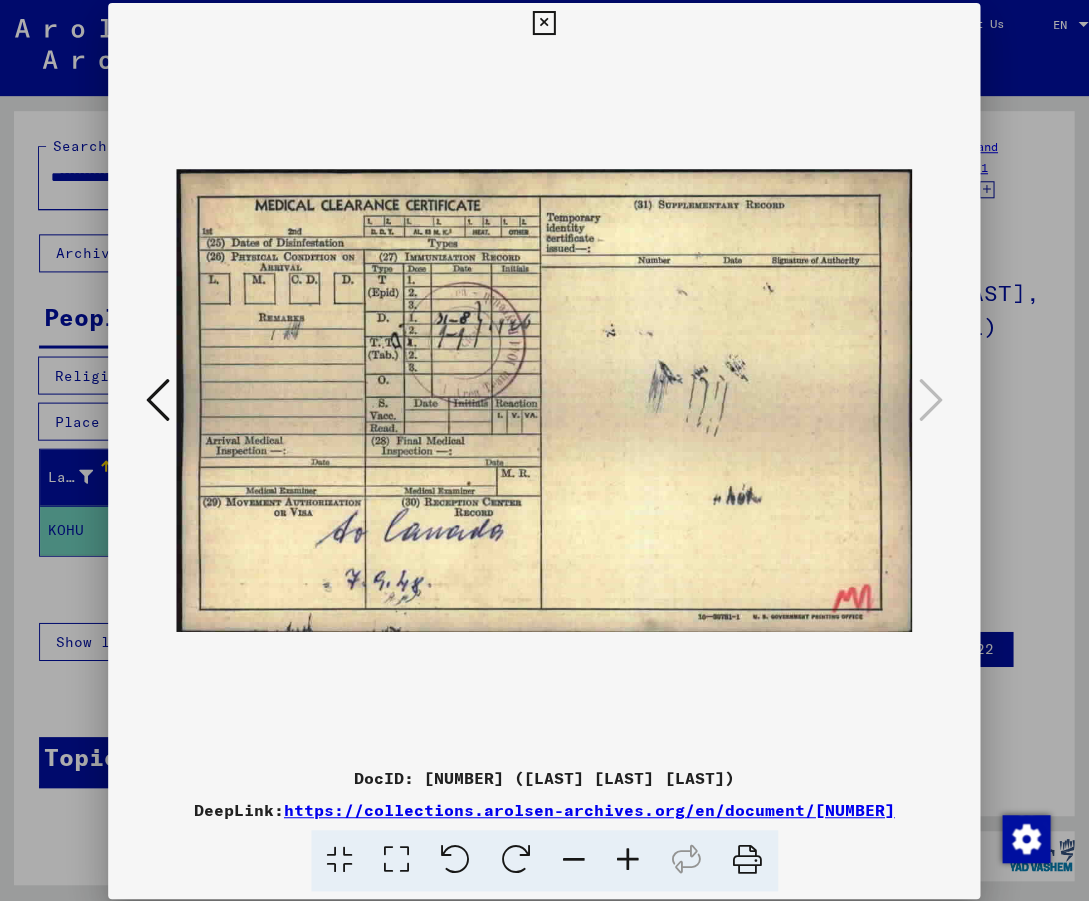 click at bounding box center (544, 450) 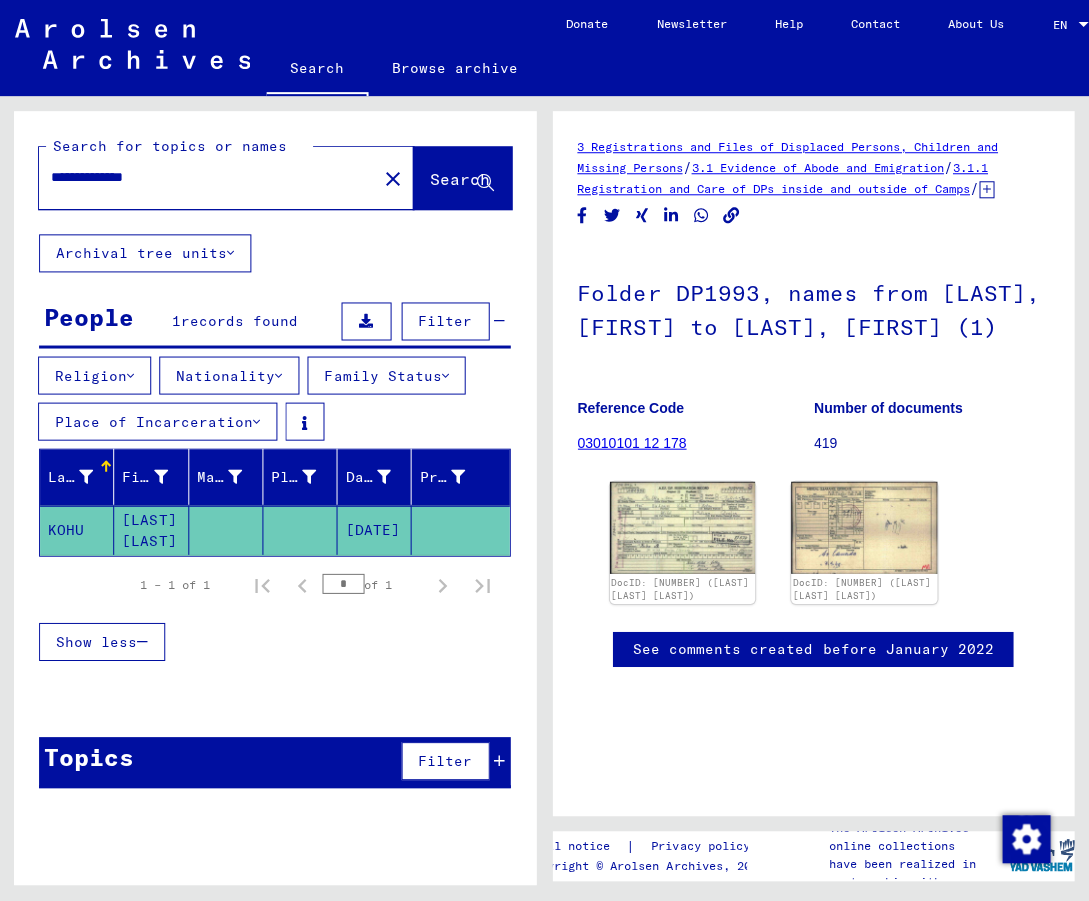 click on "Archival tree units" 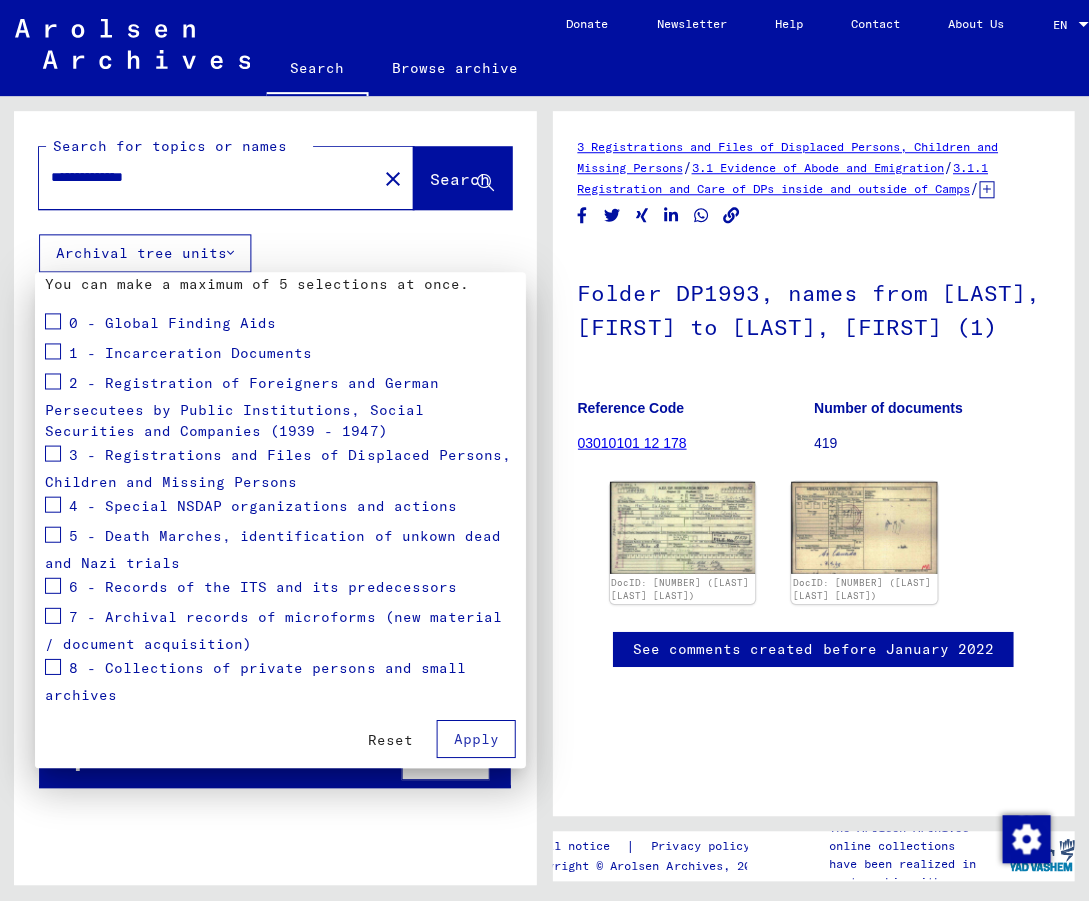 scroll, scrollTop: 213, scrollLeft: 0, axis: vertical 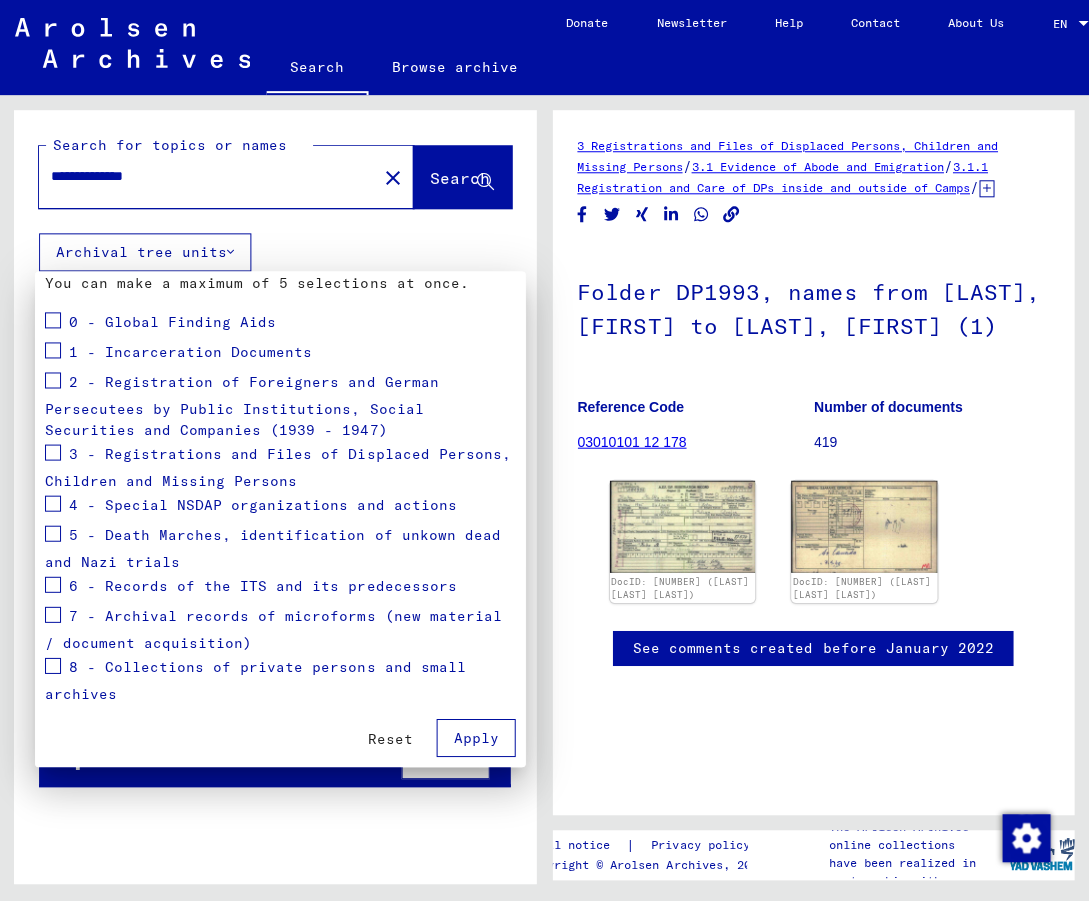 click on "1 - Incarceration Documents" at bounding box center [191, 353] 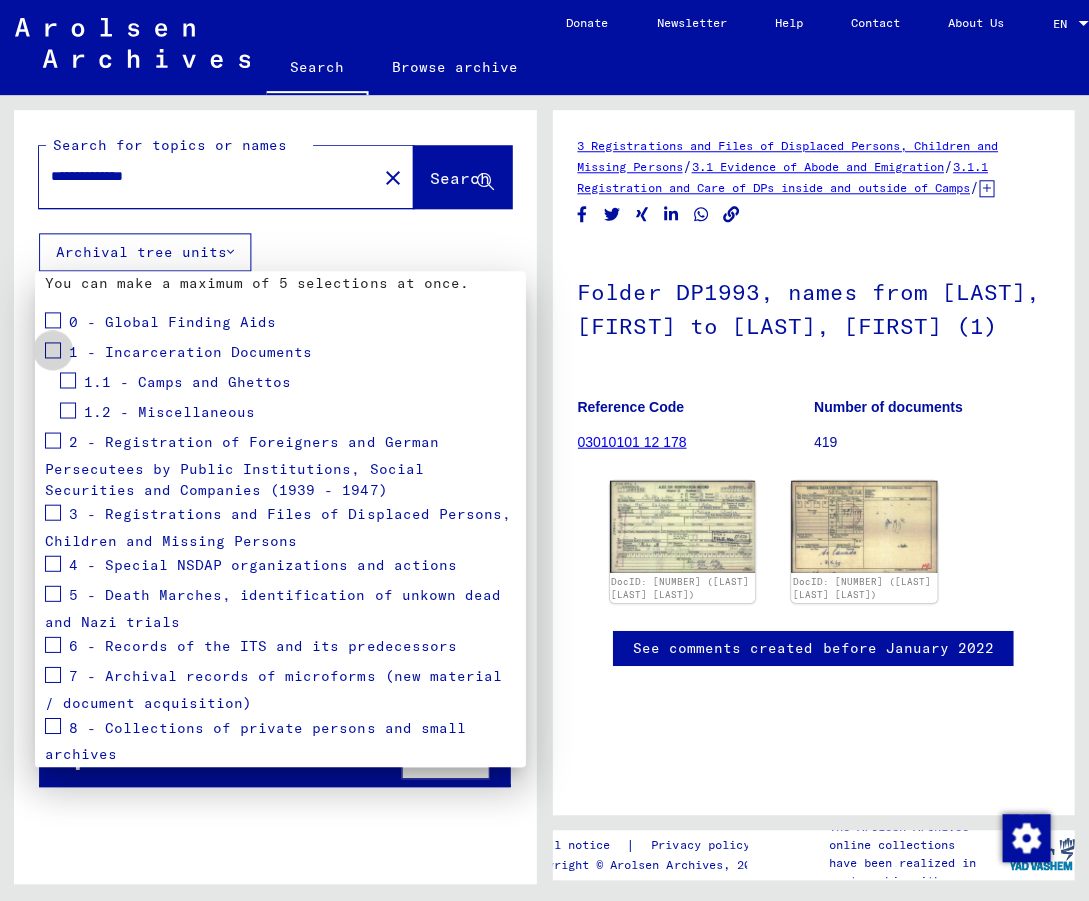 click at bounding box center (54, 351) 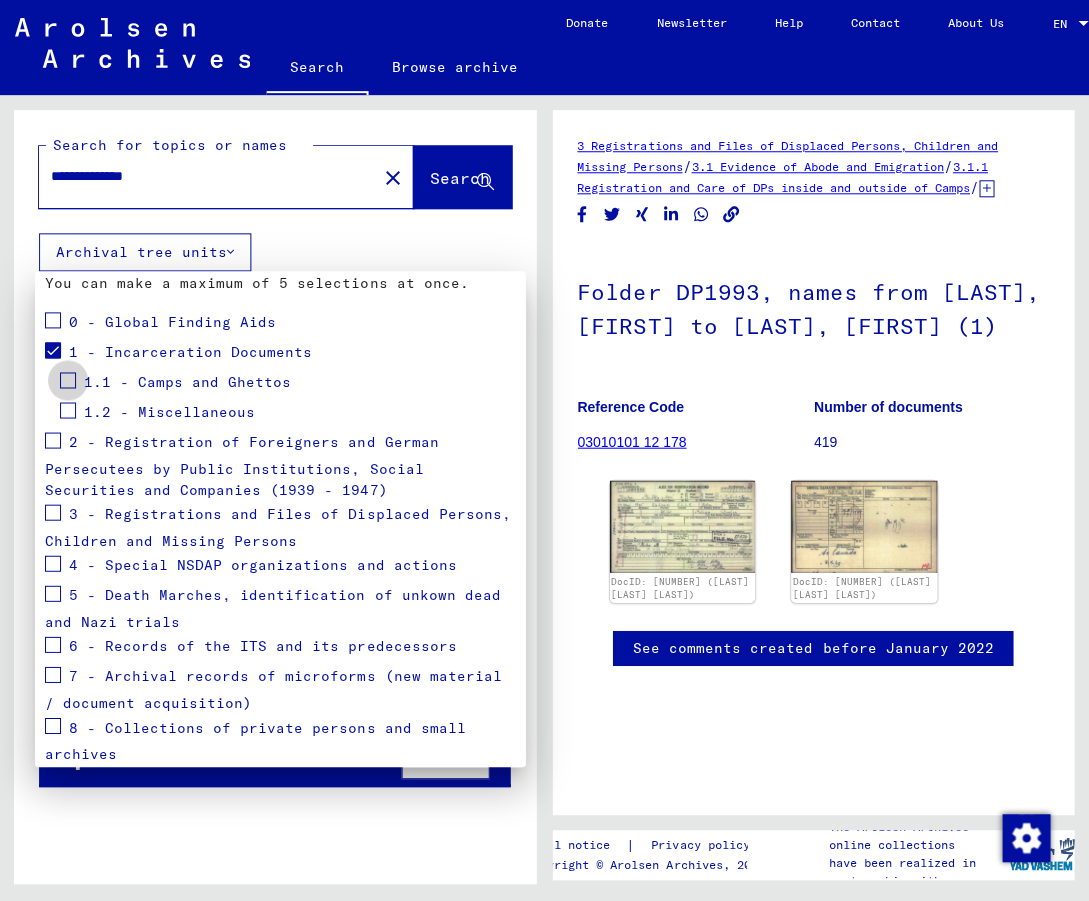 click at bounding box center (69, 381) 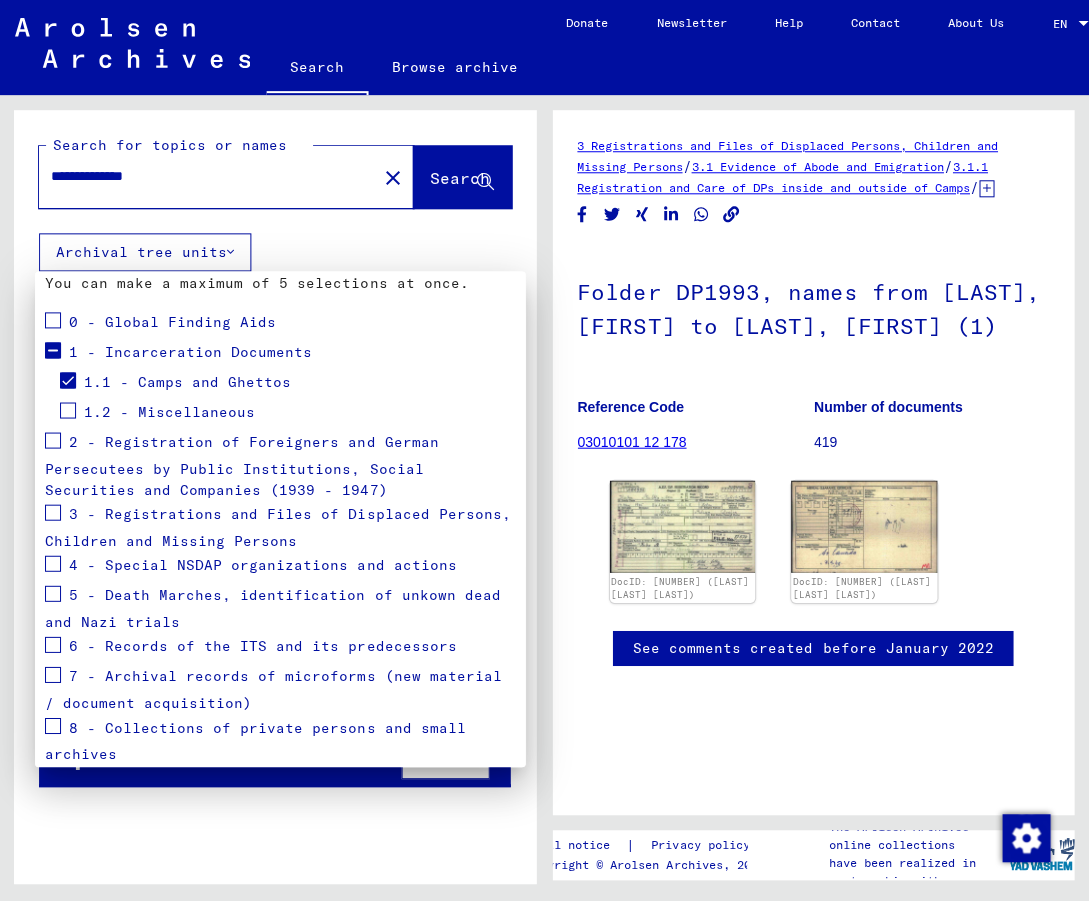 click at bounding box center (69, 411) 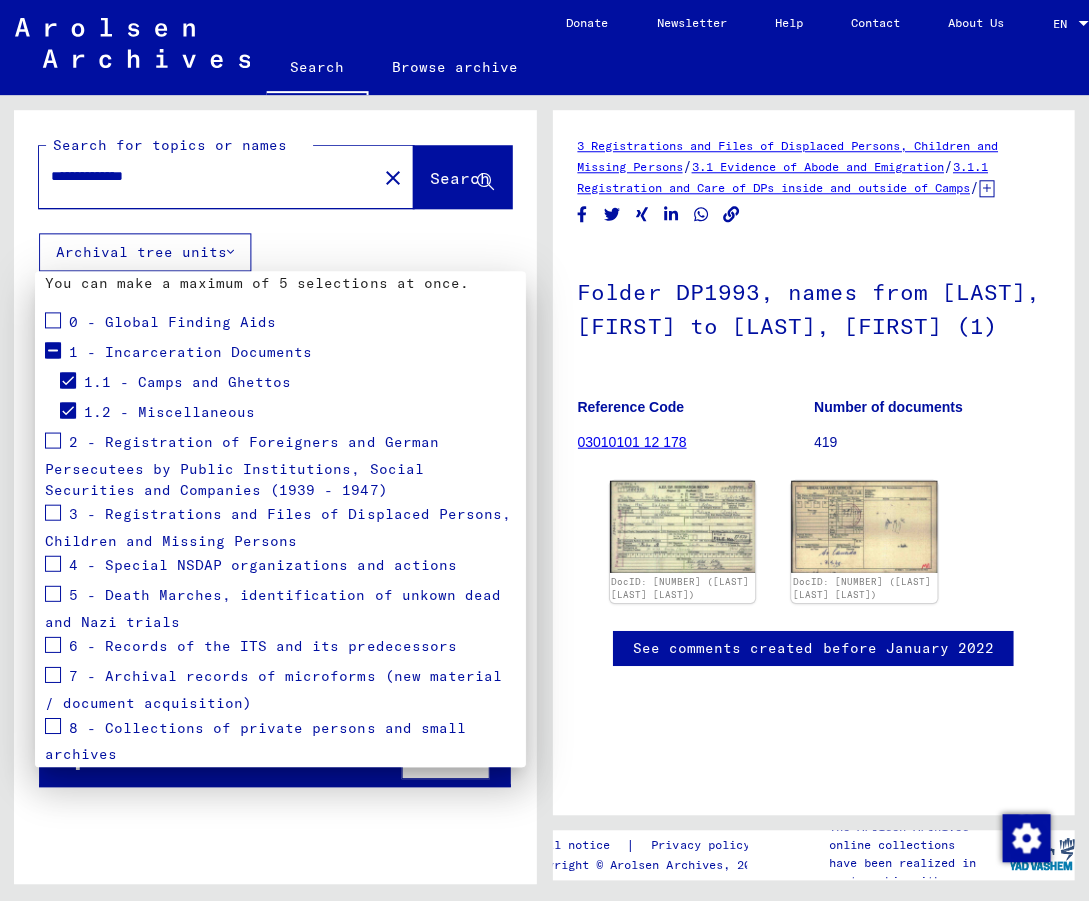 click at bounding box center (544, 450) 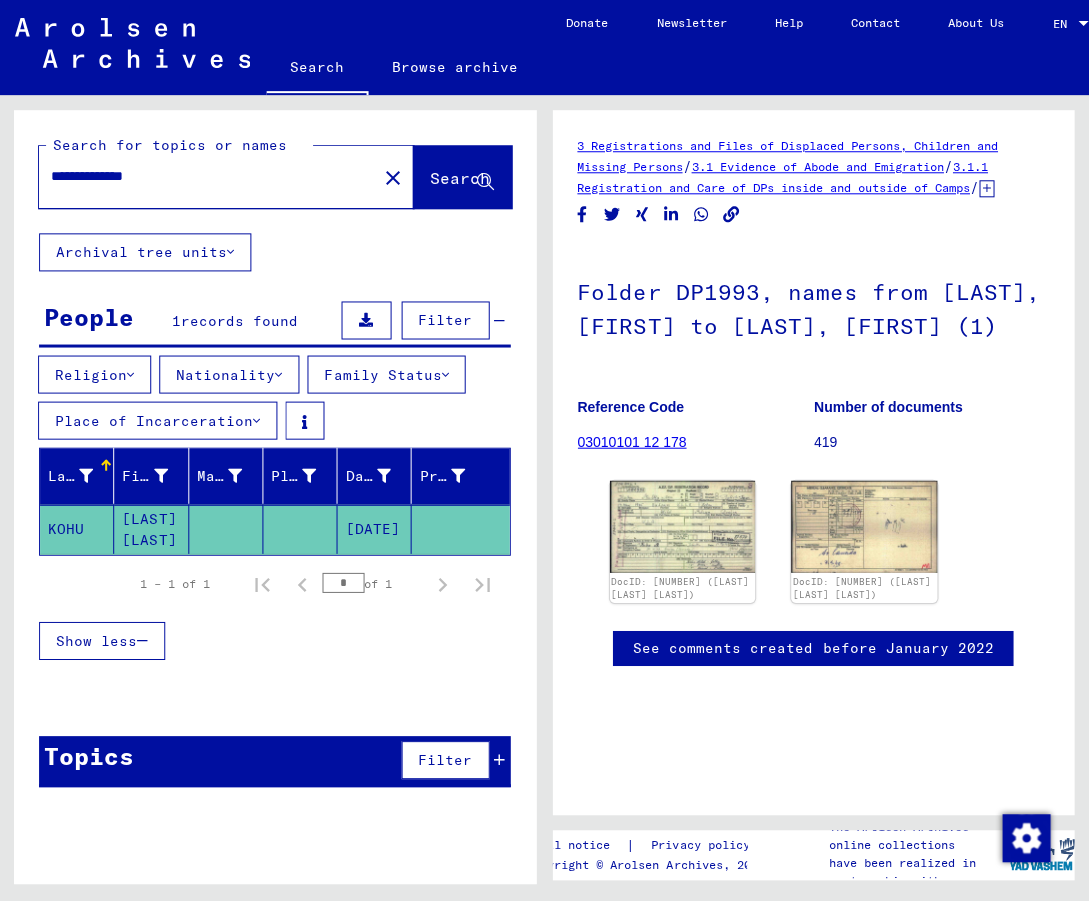 click on "**********" at bounding box center (209, 177) 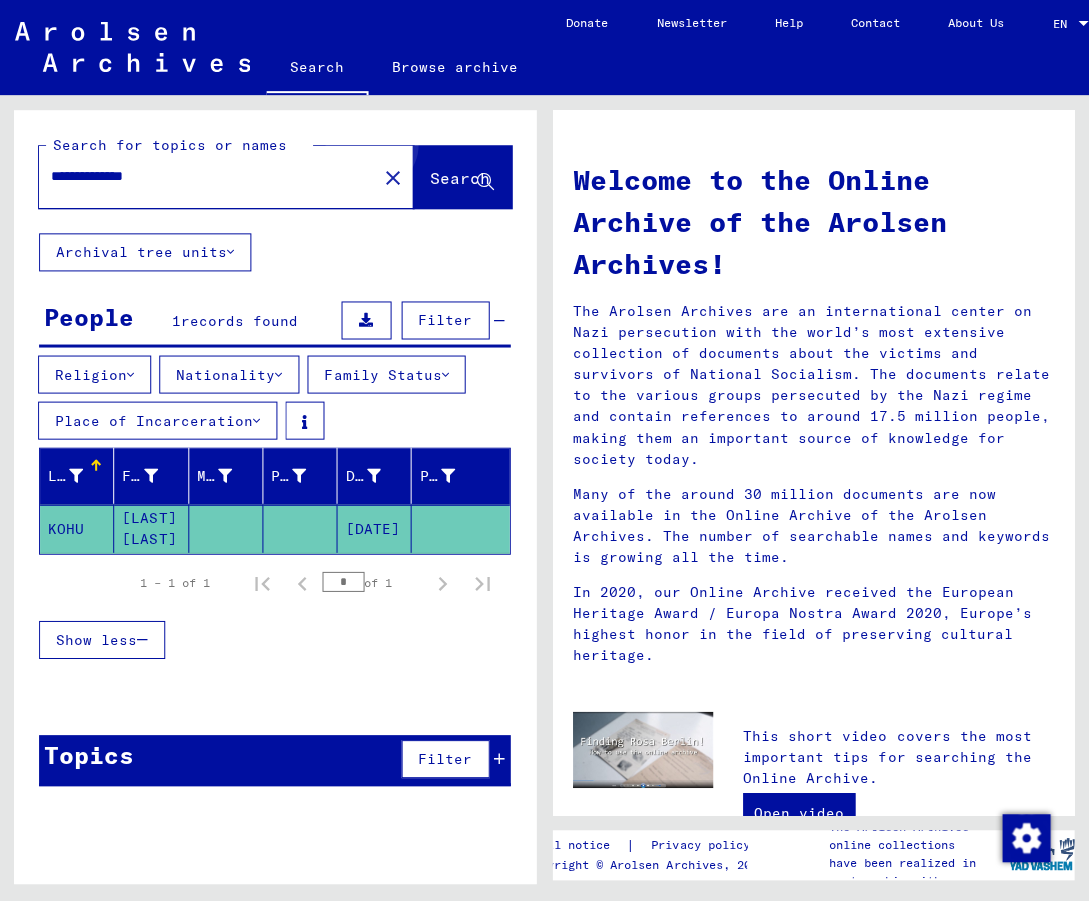 click on "Search" 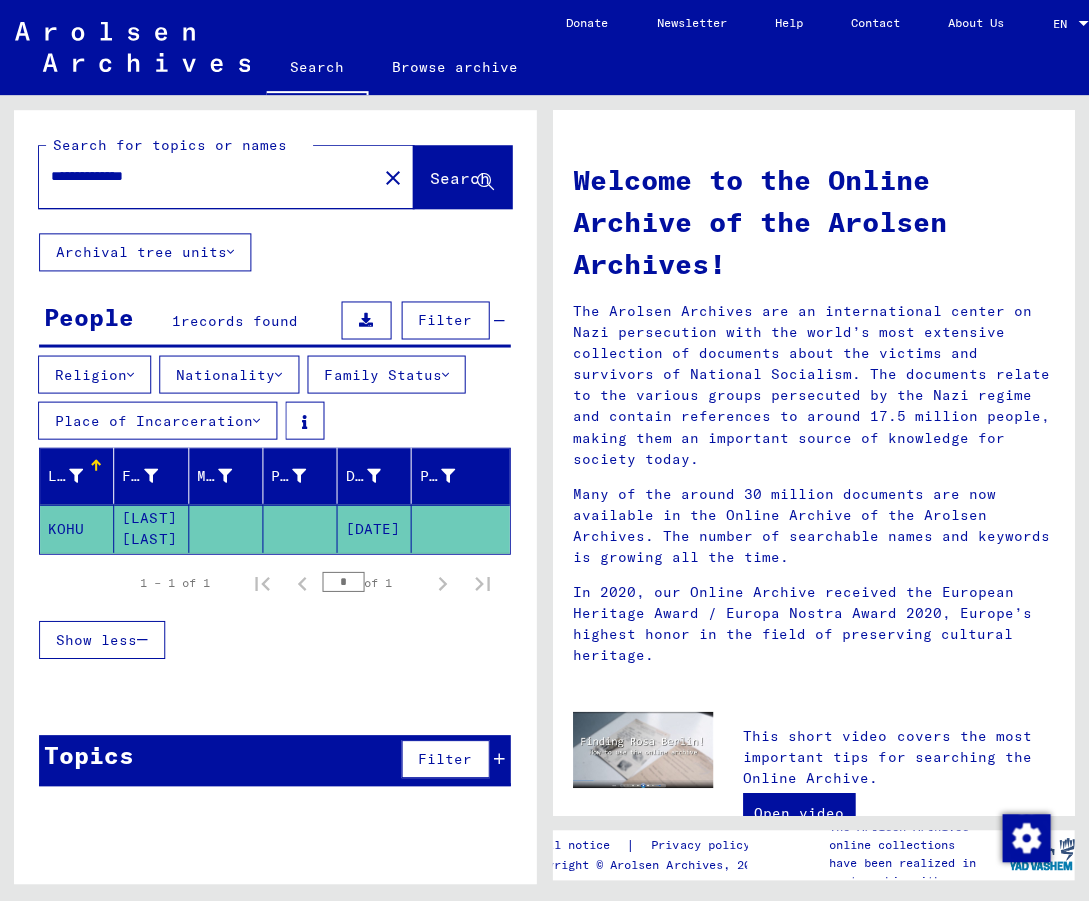 click on "**********" at bounding box center (203, 177) 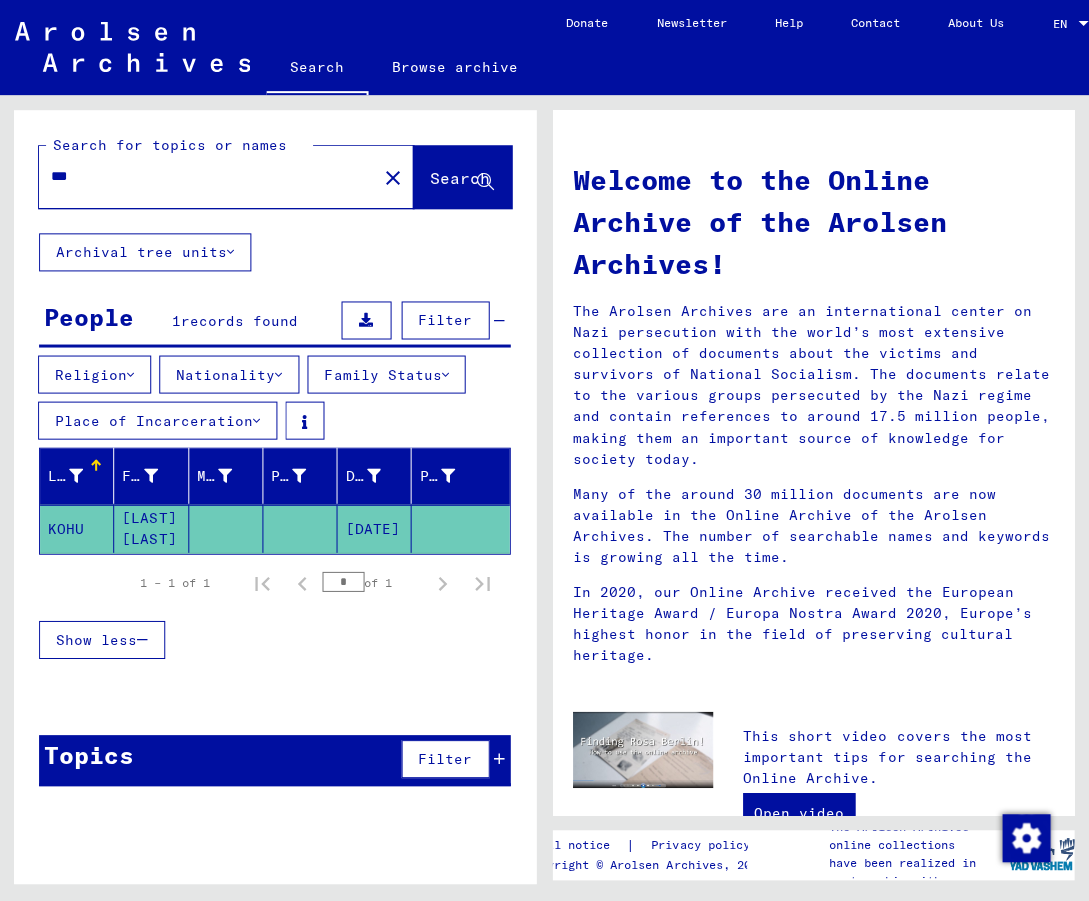 type on "***" 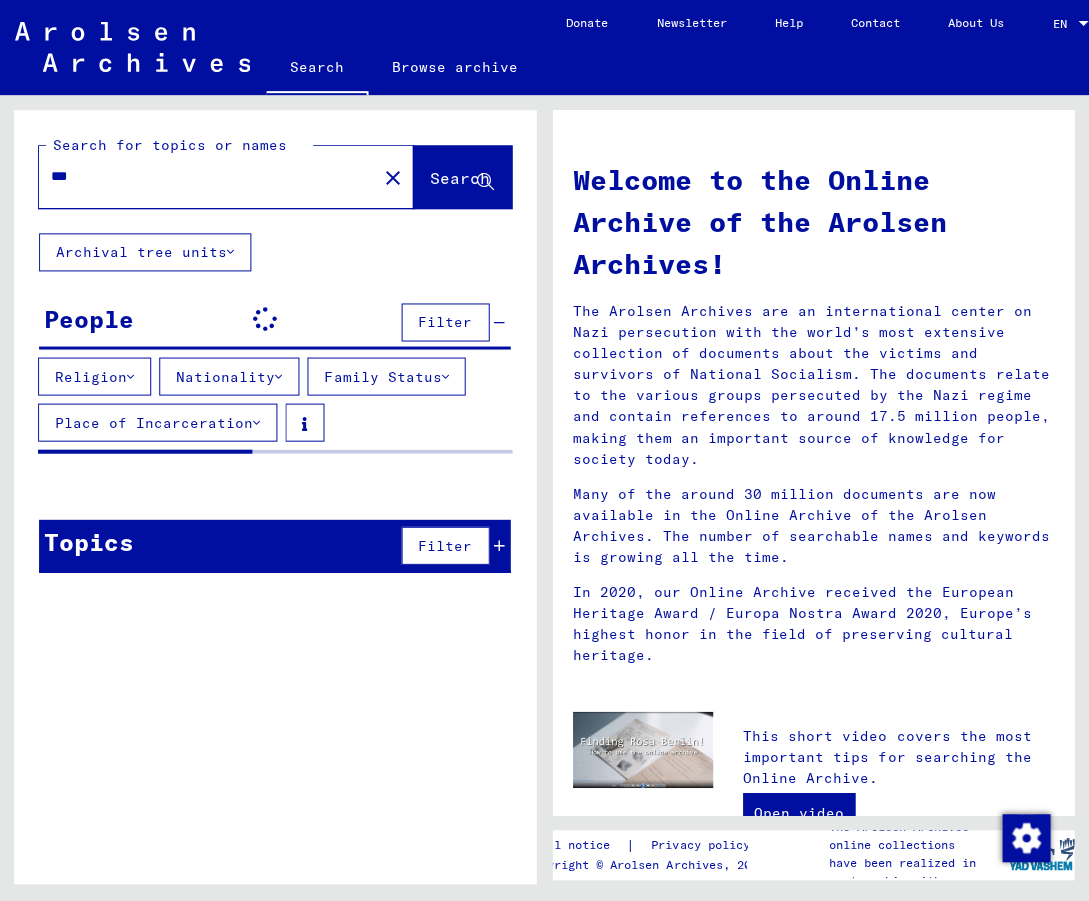 click on "Archival tree units" 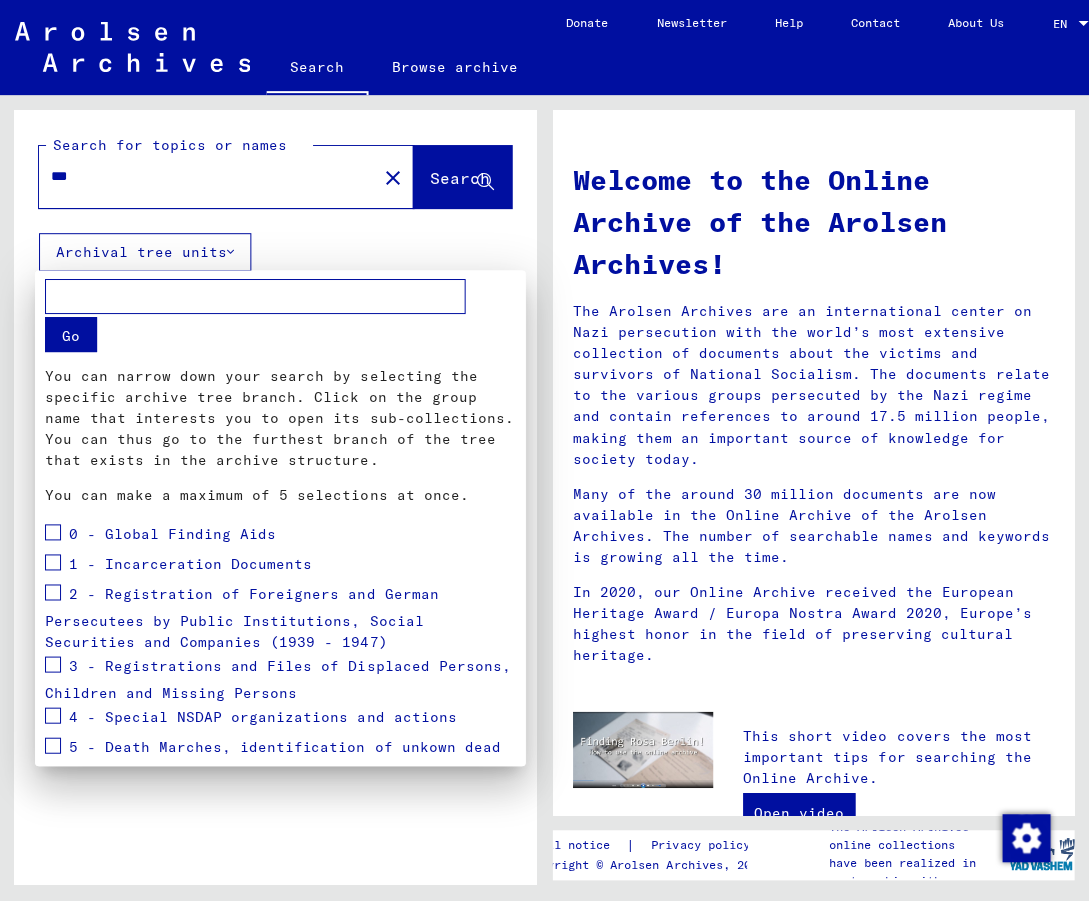 click at bounding box center (54, 563) 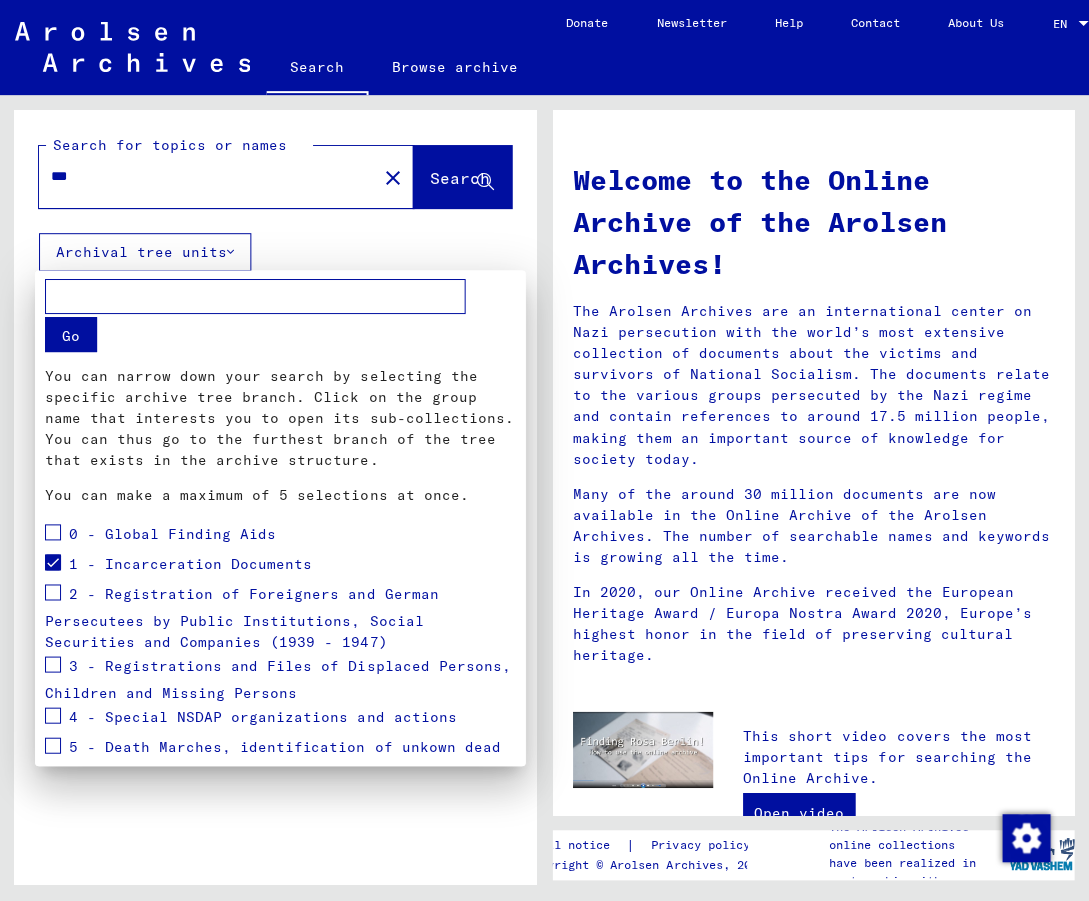 click on "1 - Incarceration Documents" at bounding box center (191, 565) 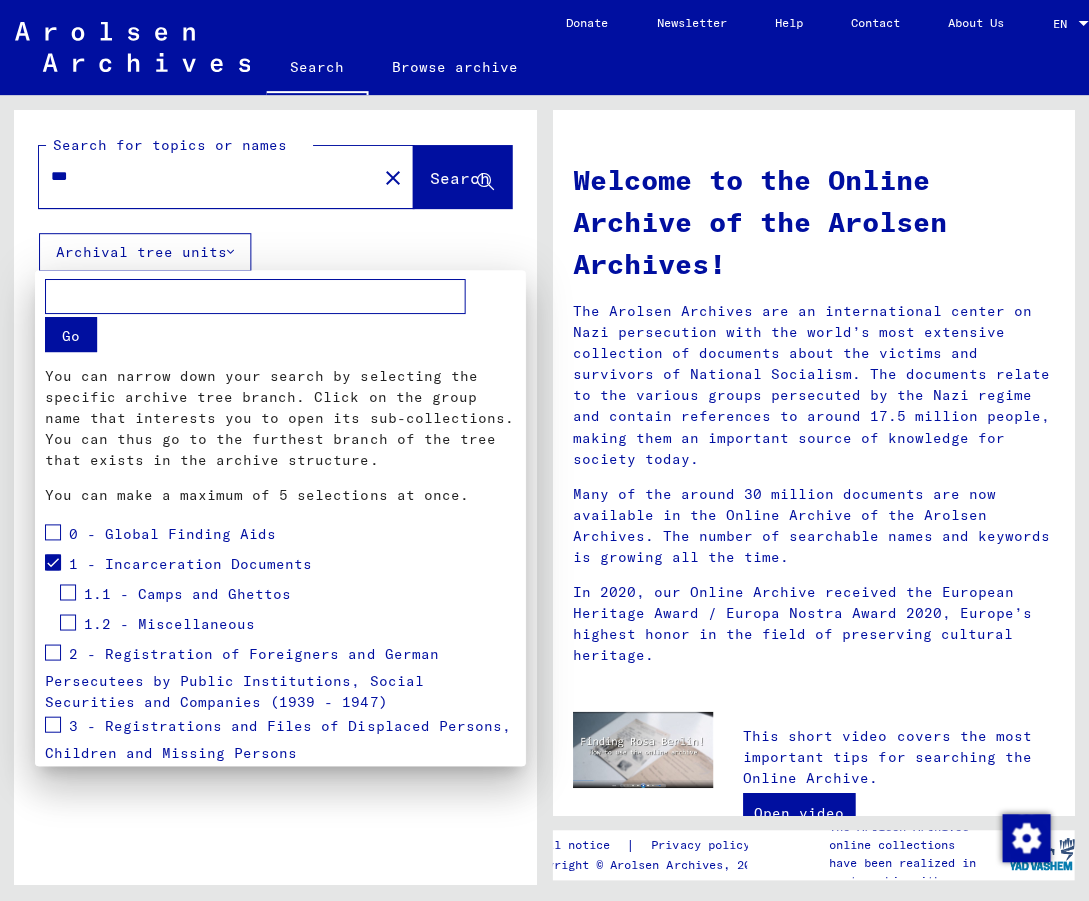 click on "1.1 - Camps and Ghettos" at bounding box center (176, 596) 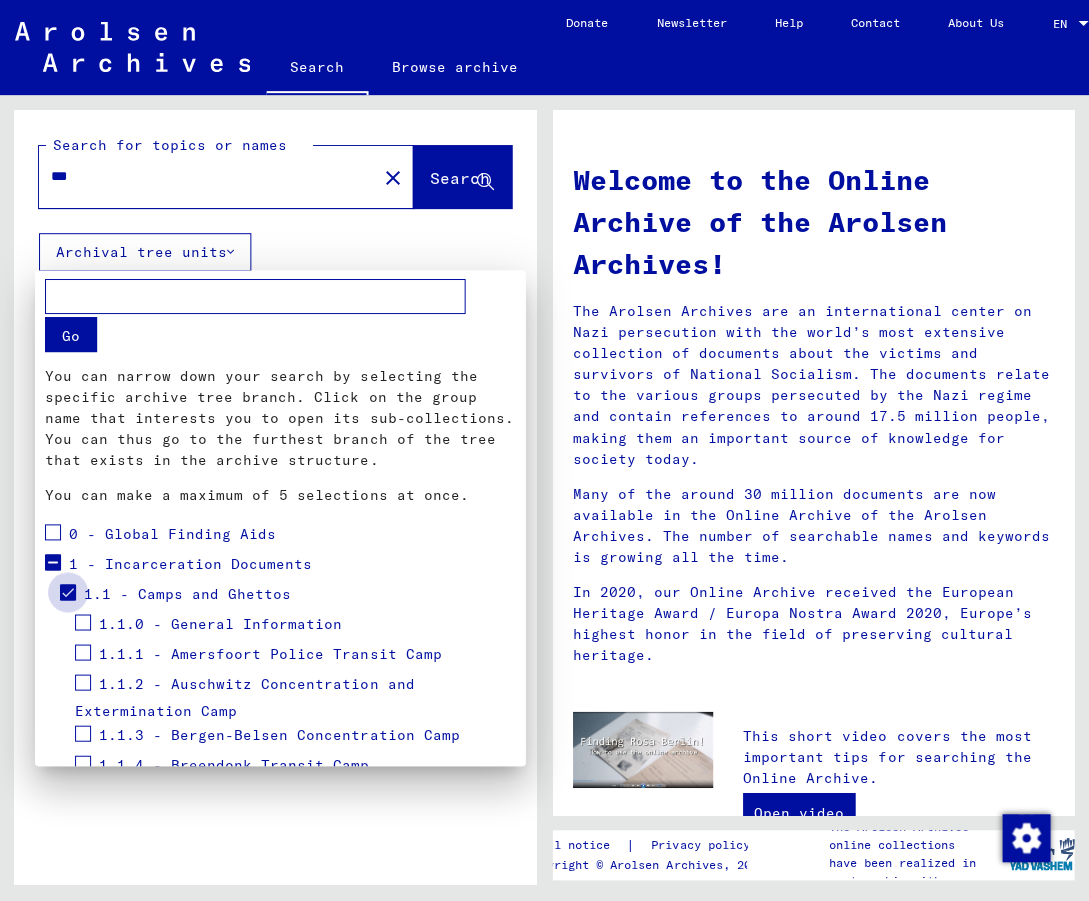 click at bounding box center (69, 593) 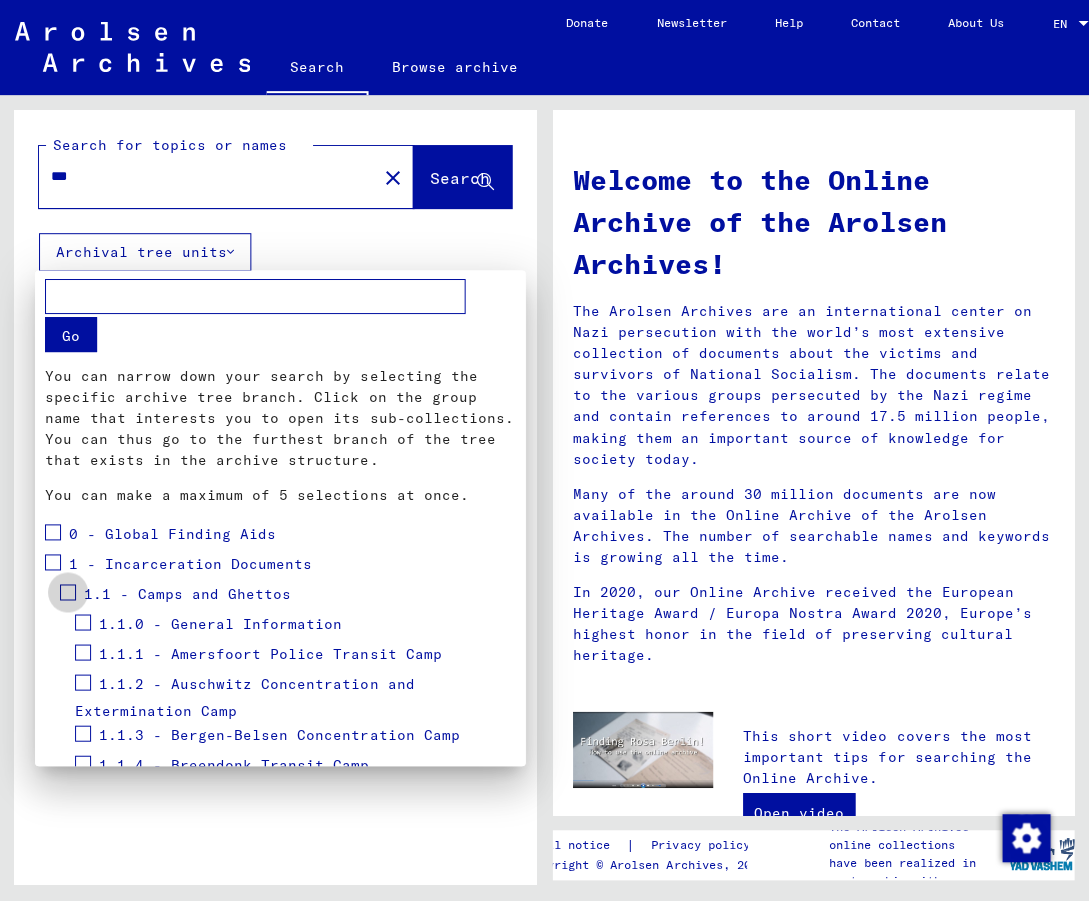 click at bounding box center (69, 593) 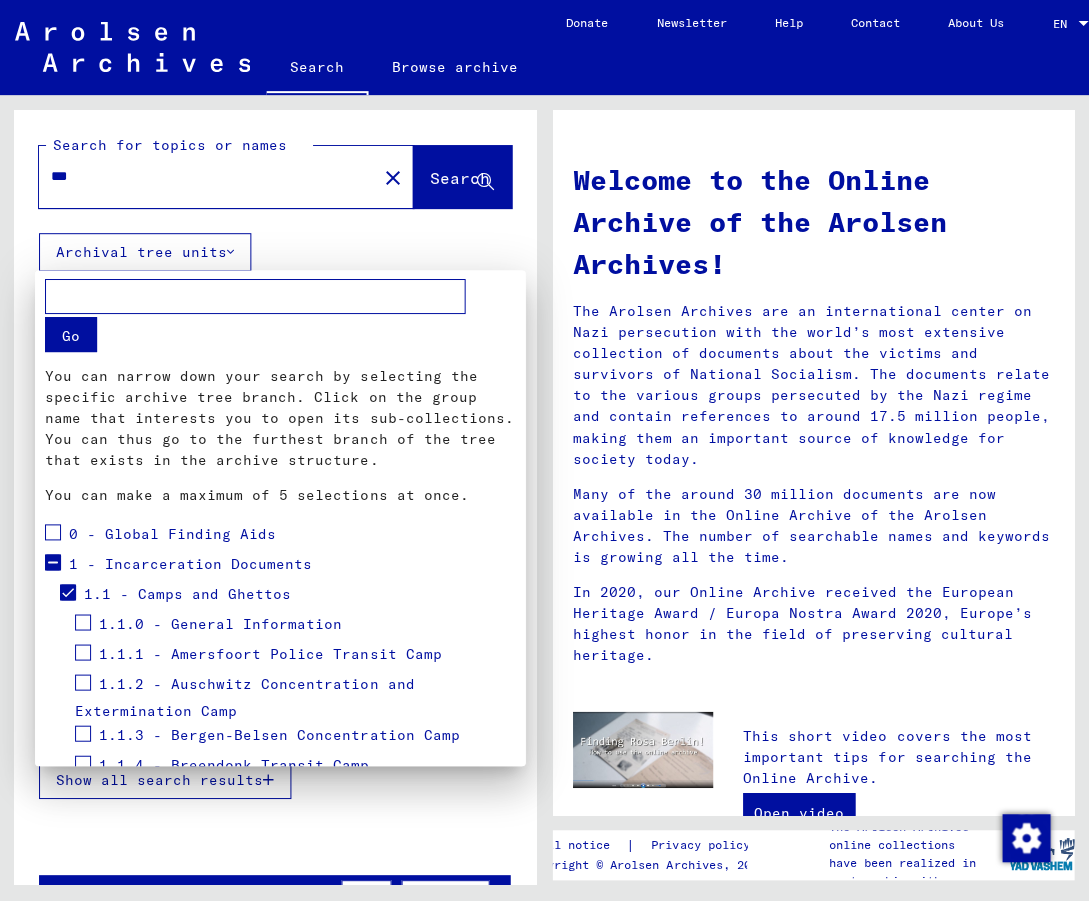 scroll, scrollTop: 0, scrollLeft: 0, axis: both 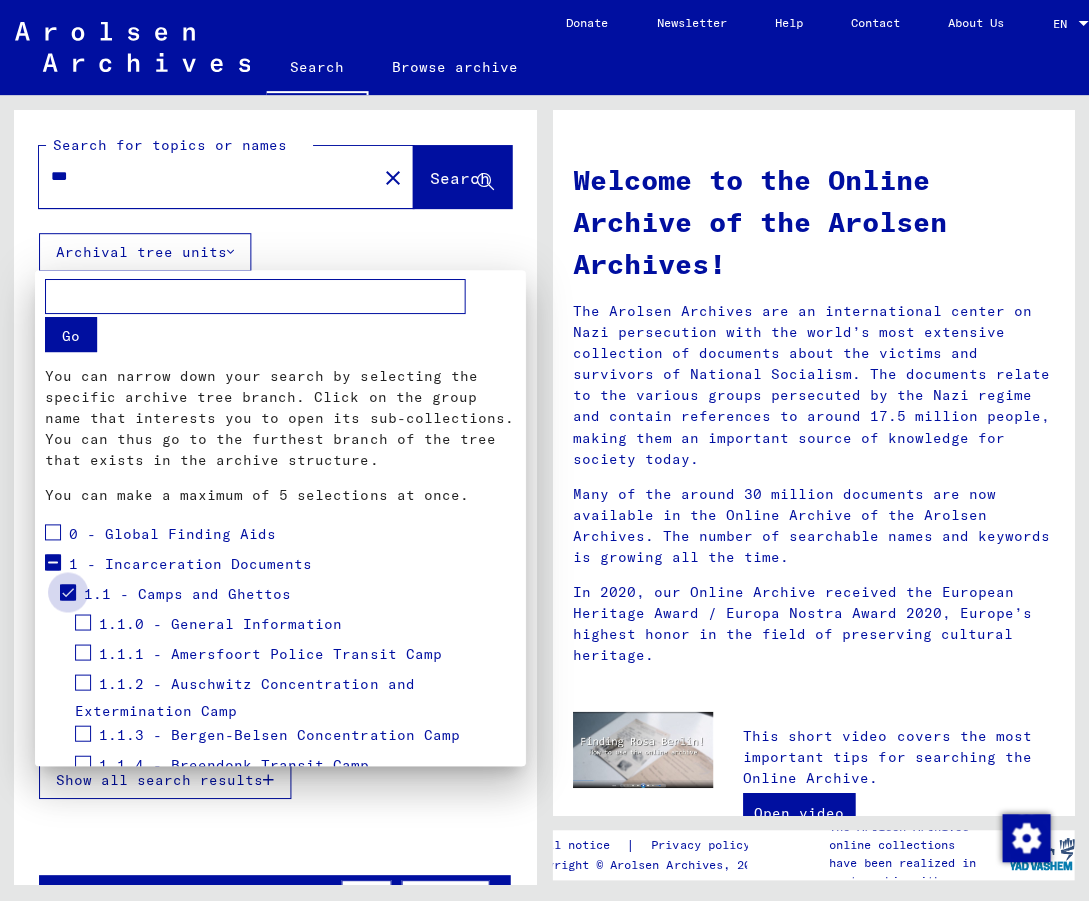 click at bounding box center [69, 593] 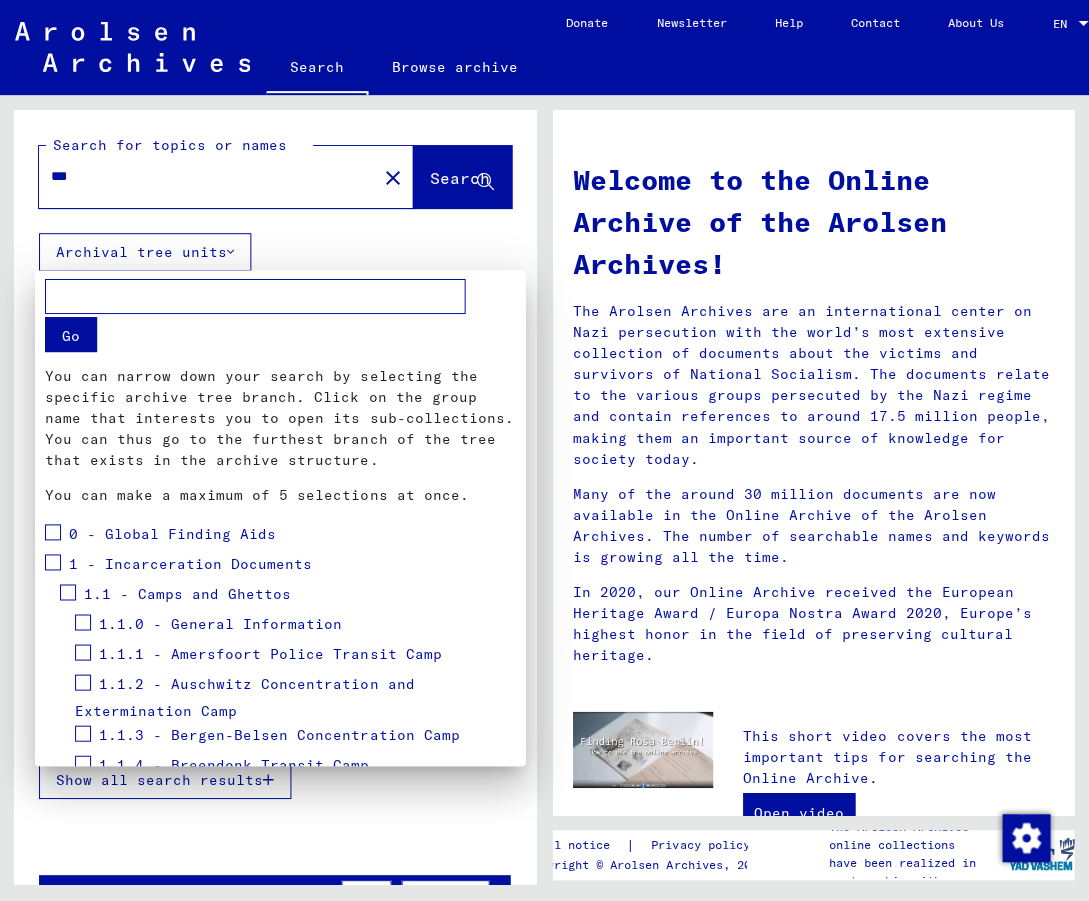 click at bounding box center [54, 563] 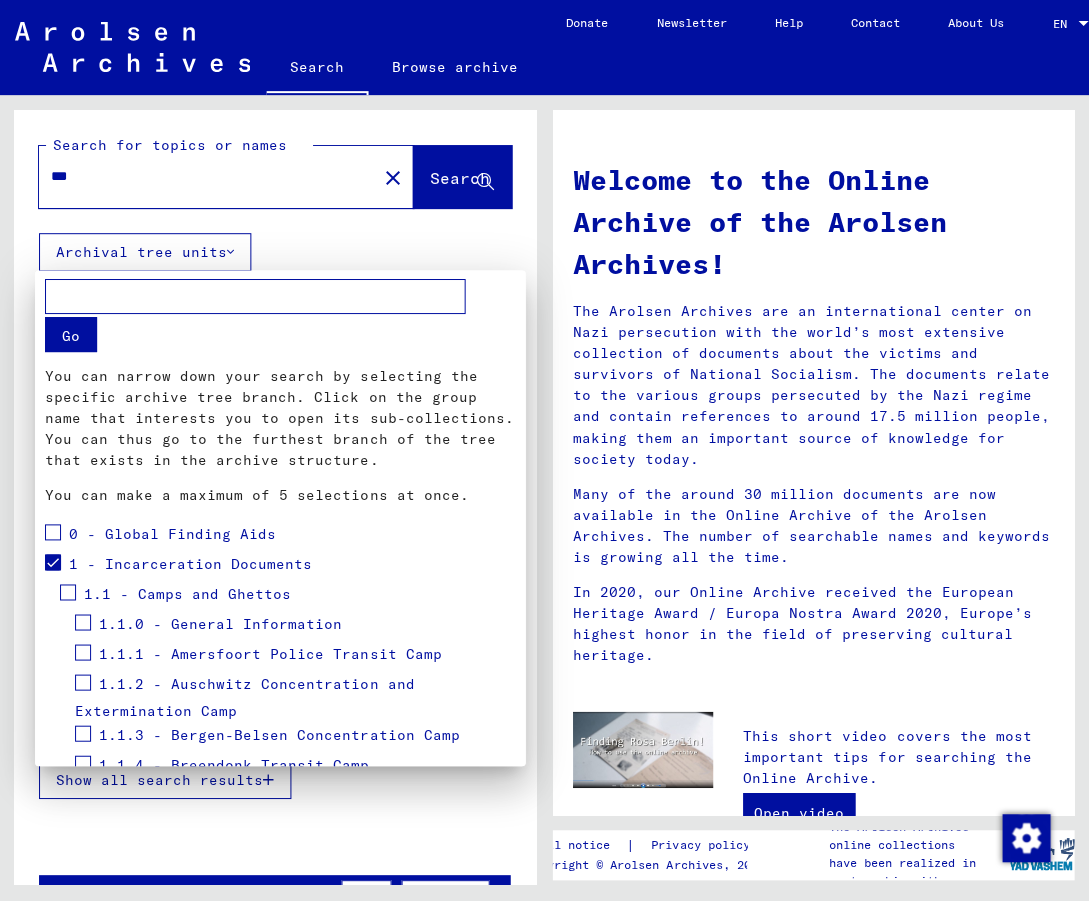 click on "Go" at bounding box center [72, 335] 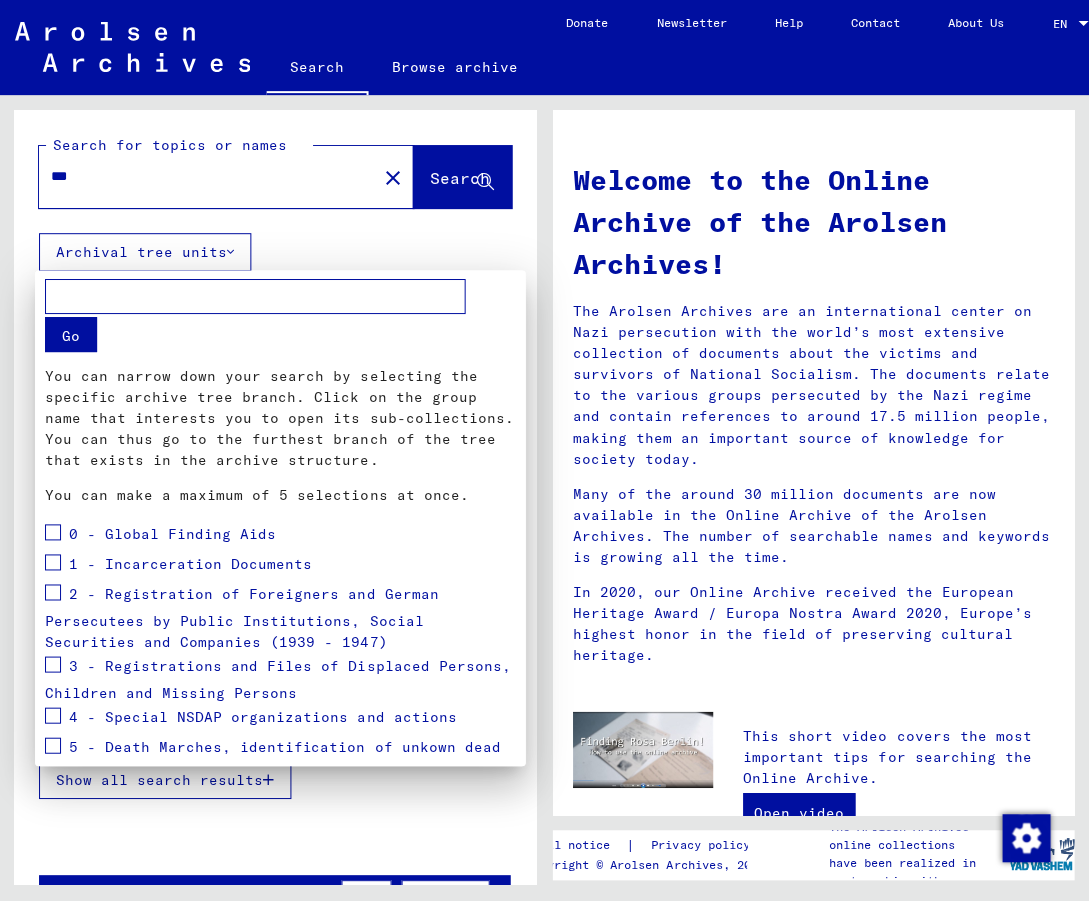 click at bounding box center [54, 563] 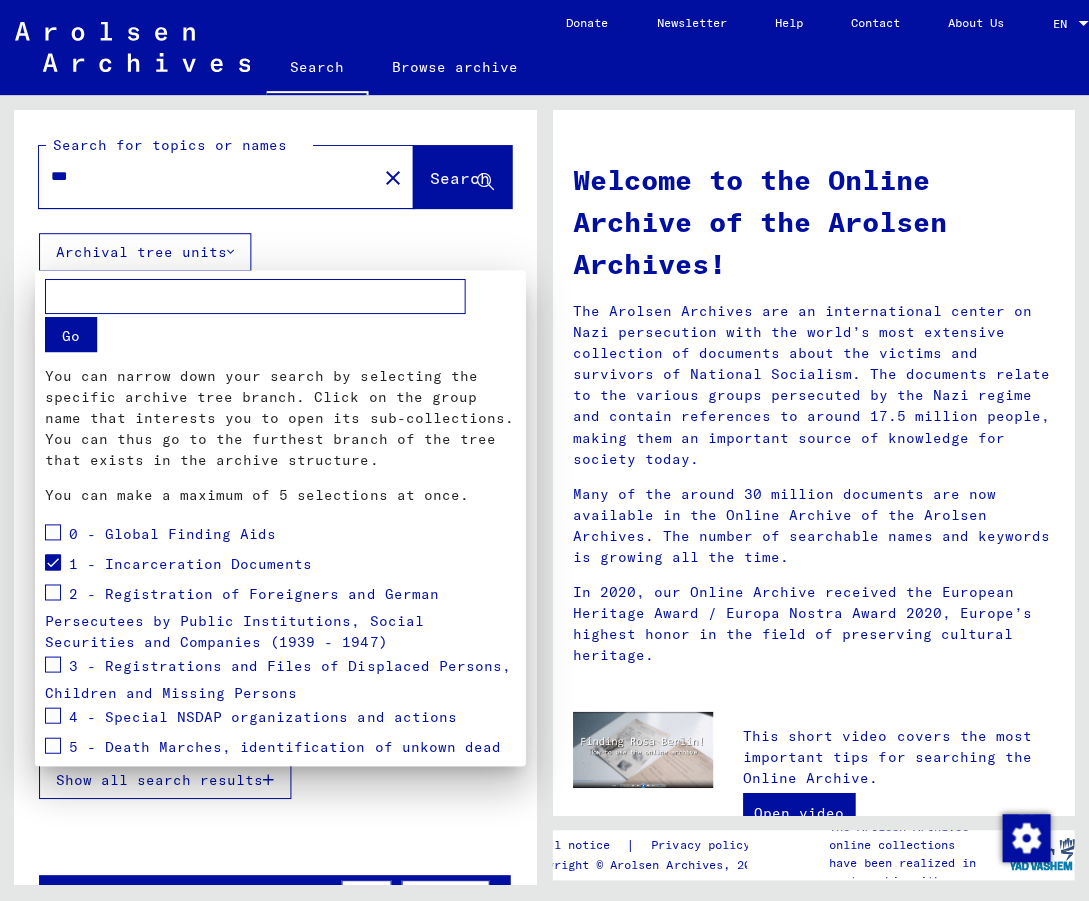 click at bounding box center (256, 297) 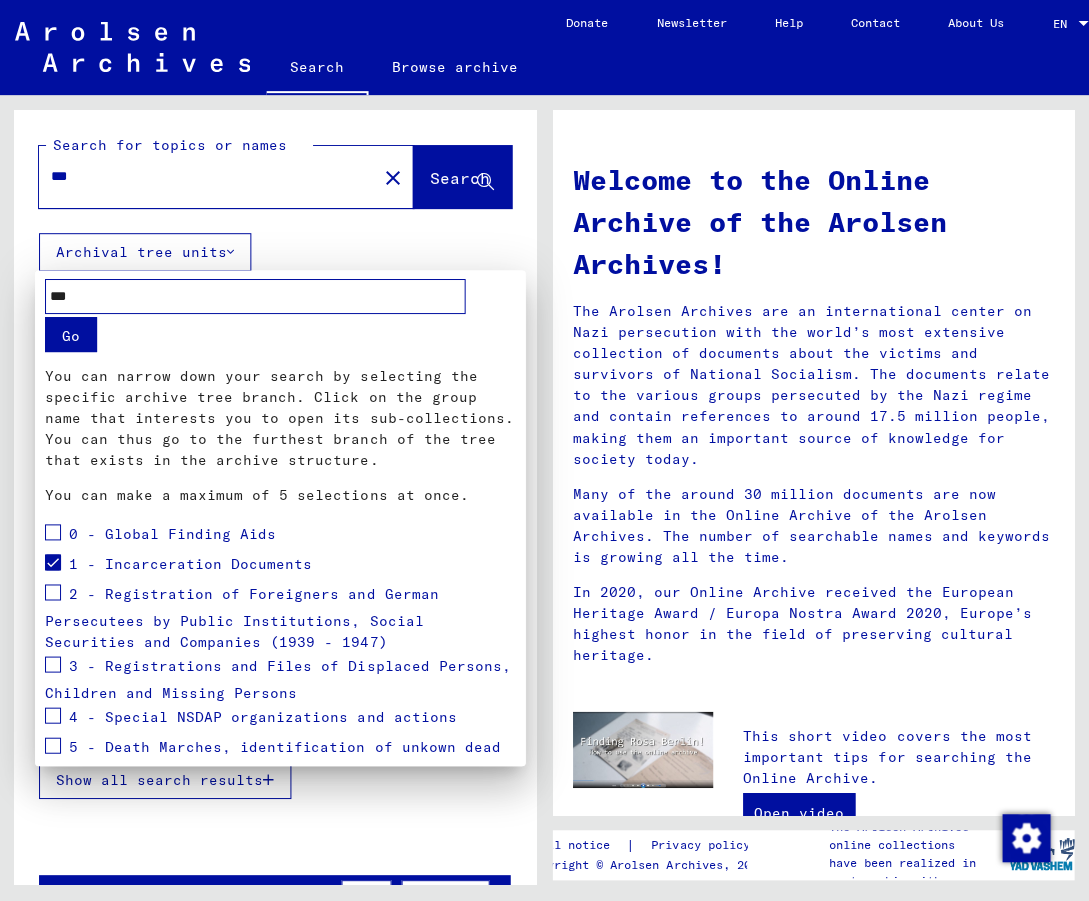 type on "***" 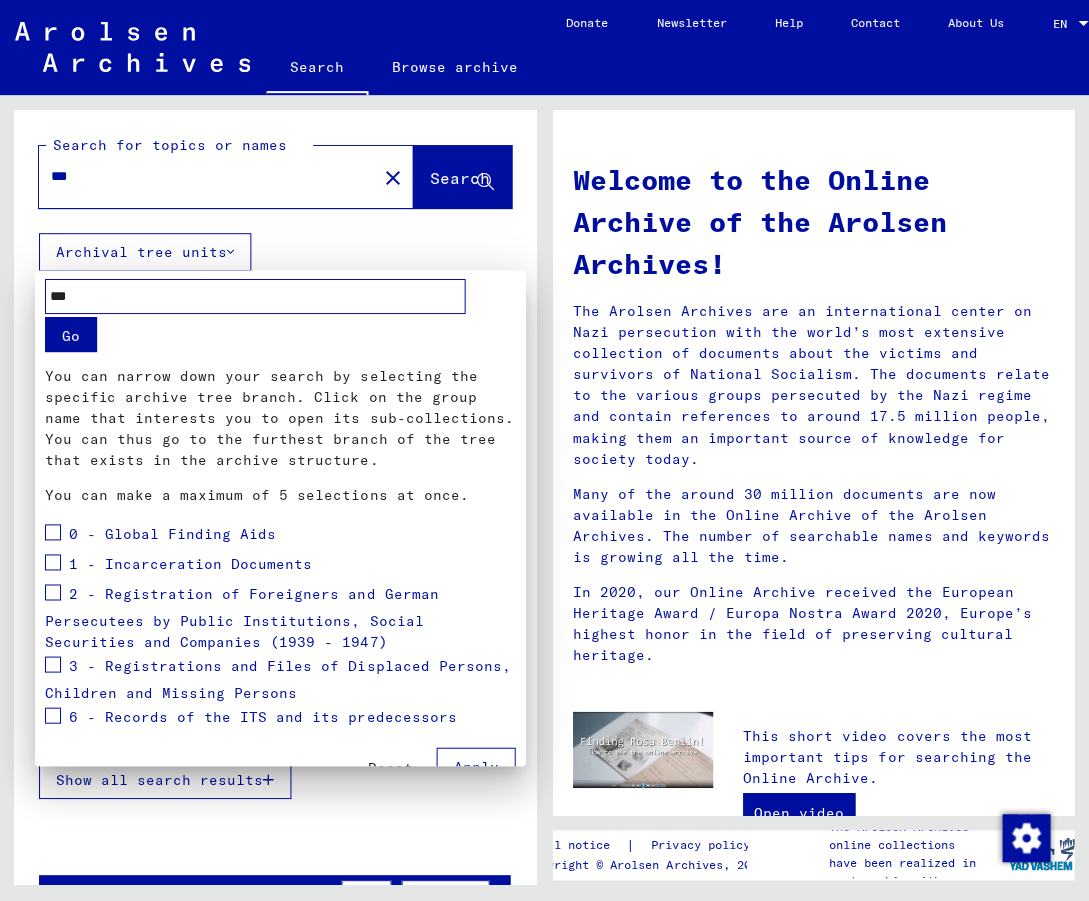 click at bounding box center (54, 563) 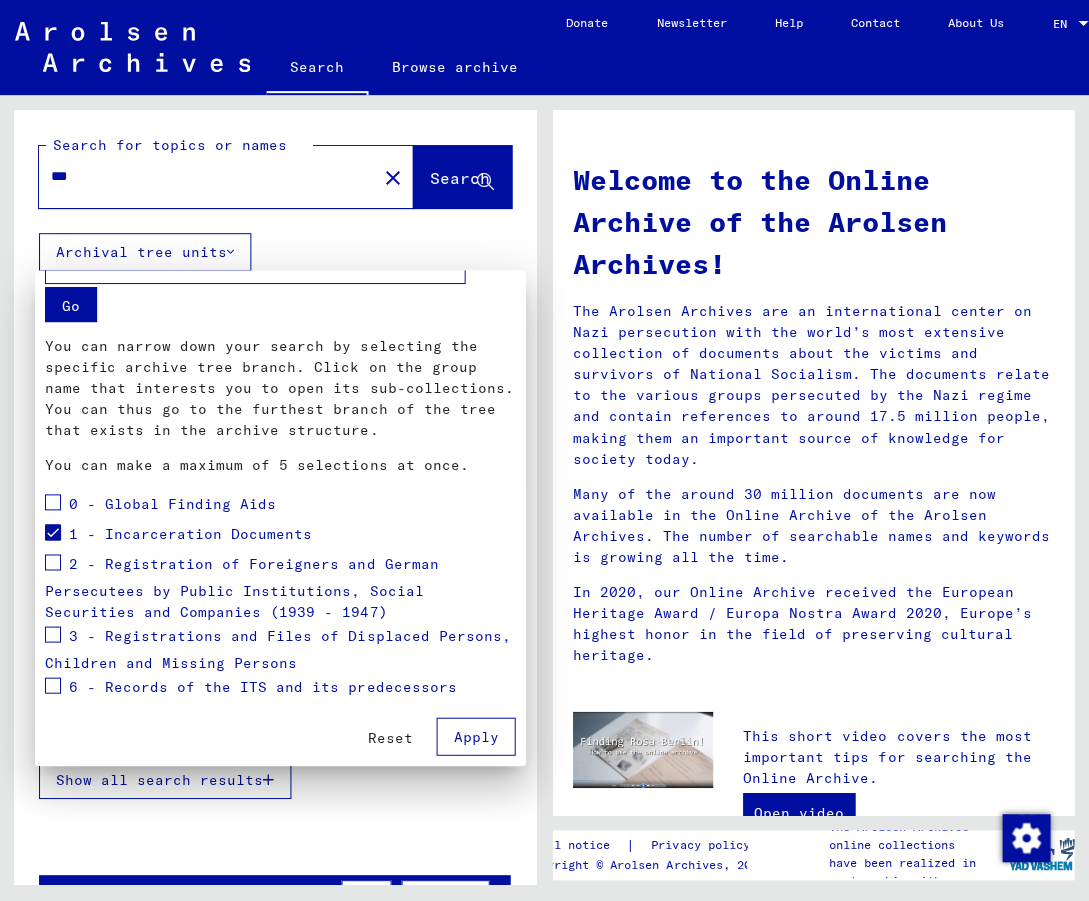 scroll, scrollTop: 30, scrollLeft: 0, axis: vertical 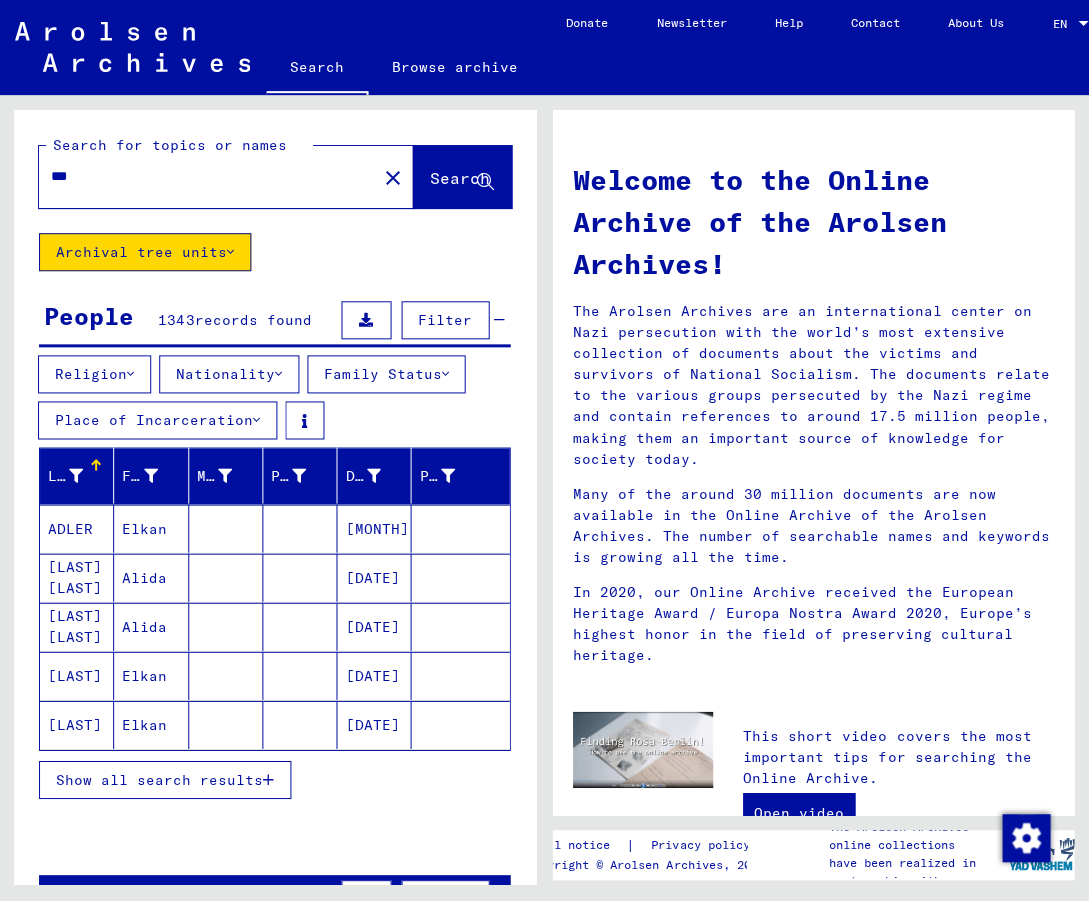 click on "***" at bounding box center [203, 177] 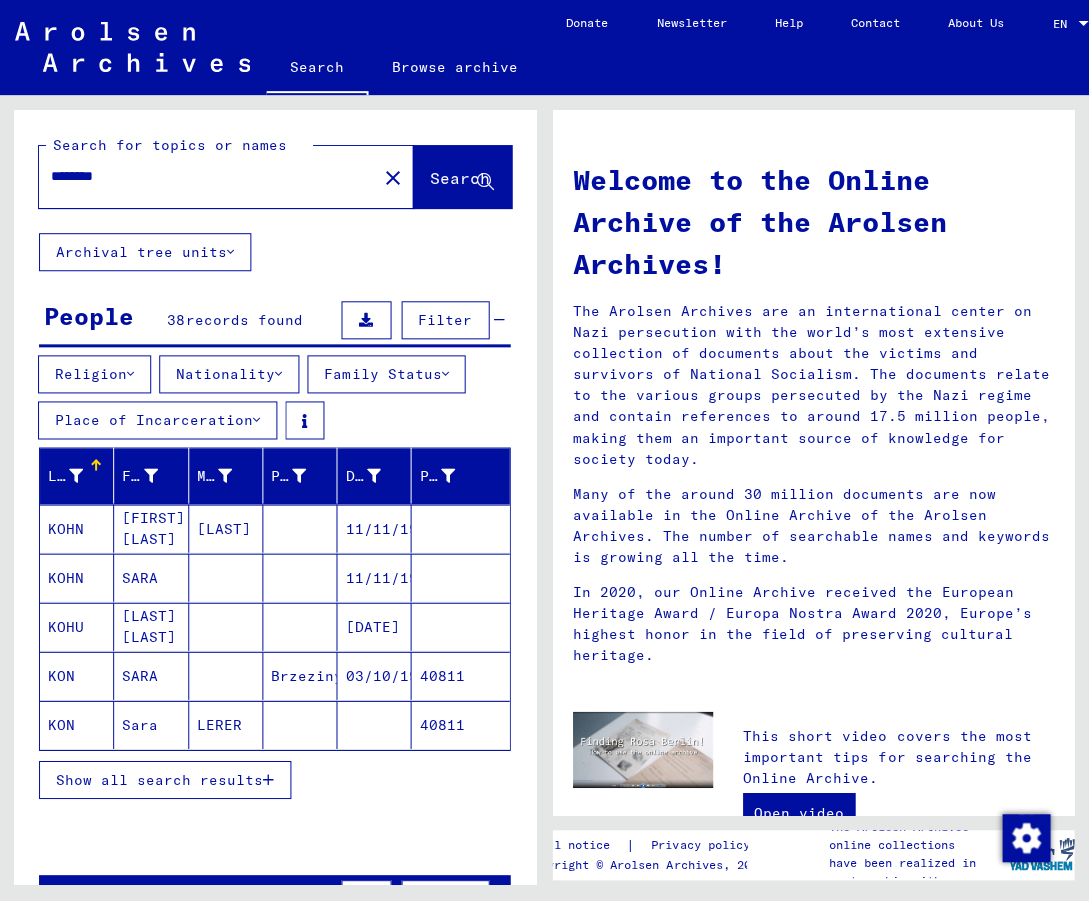 click on "[LAST] [LAST]" at bounding box center (152, 676) 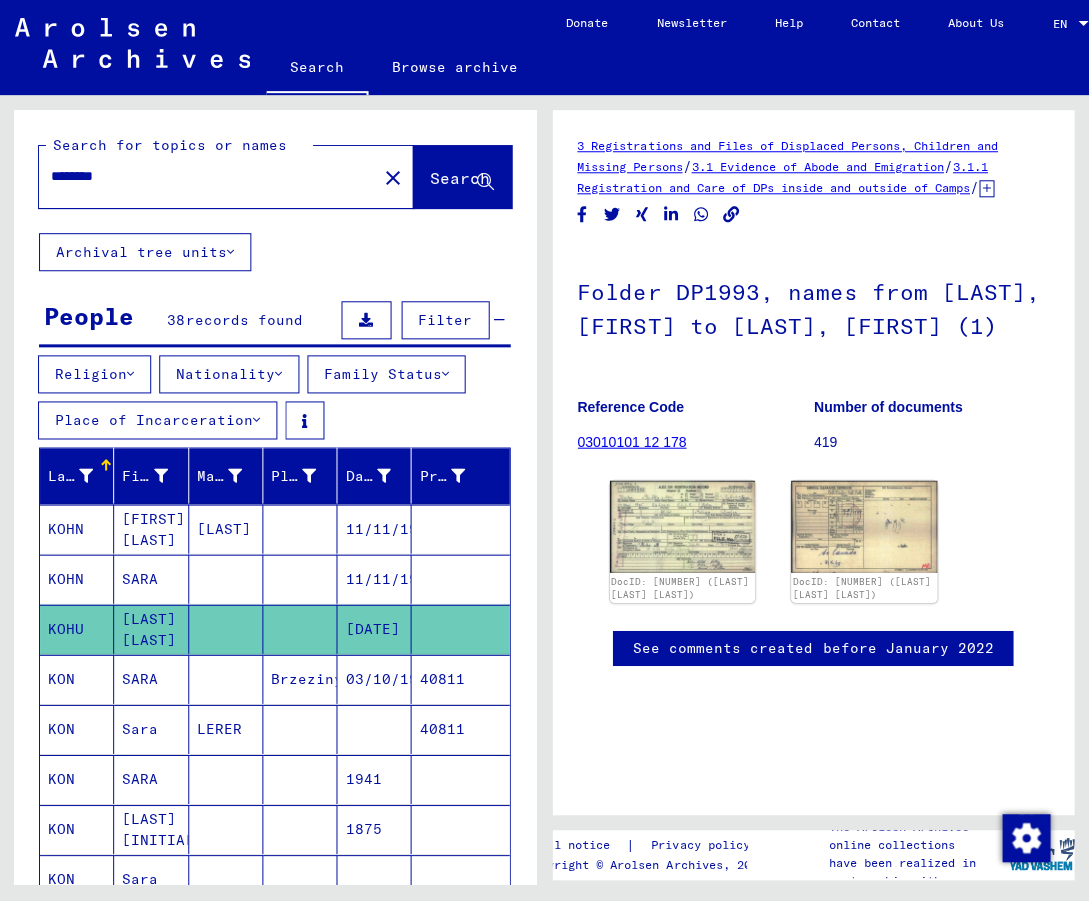 scroll, scrollTop: 0, scrollLeft: 0, axis: both 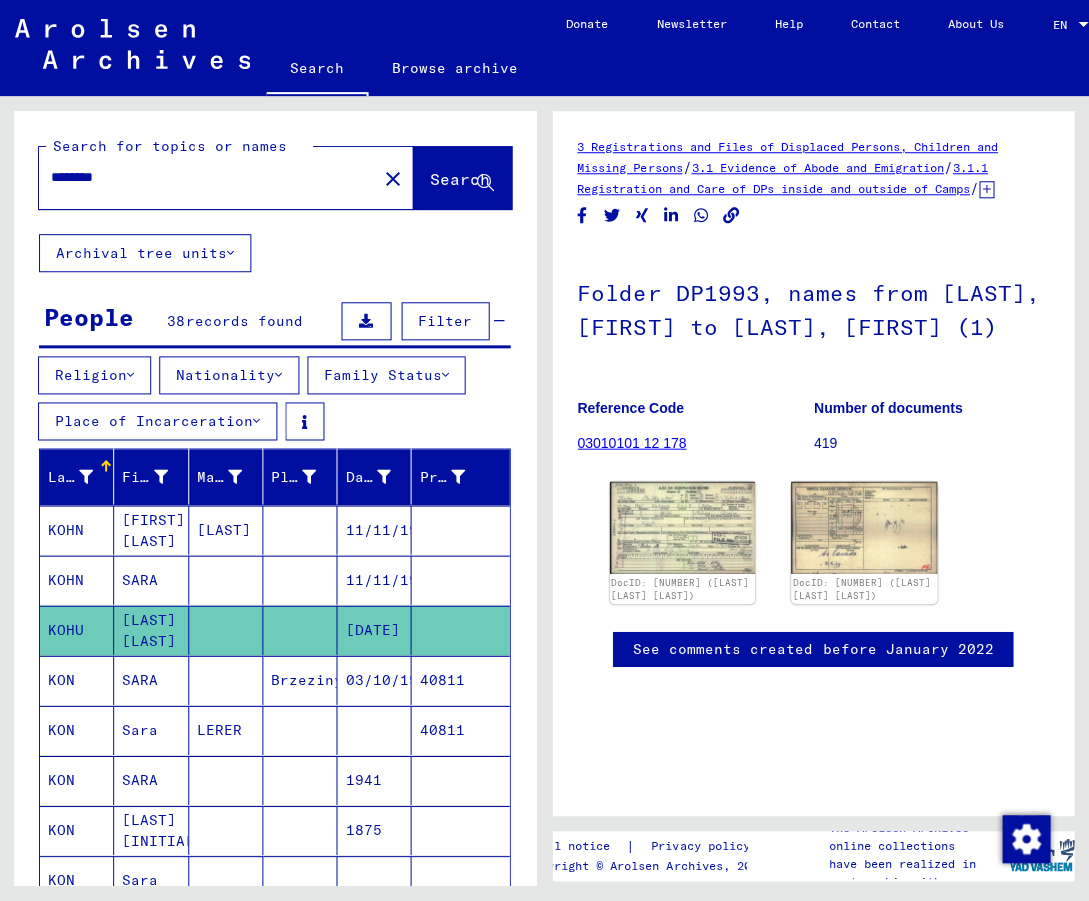 click on "********" at bounding box center [209, 177] 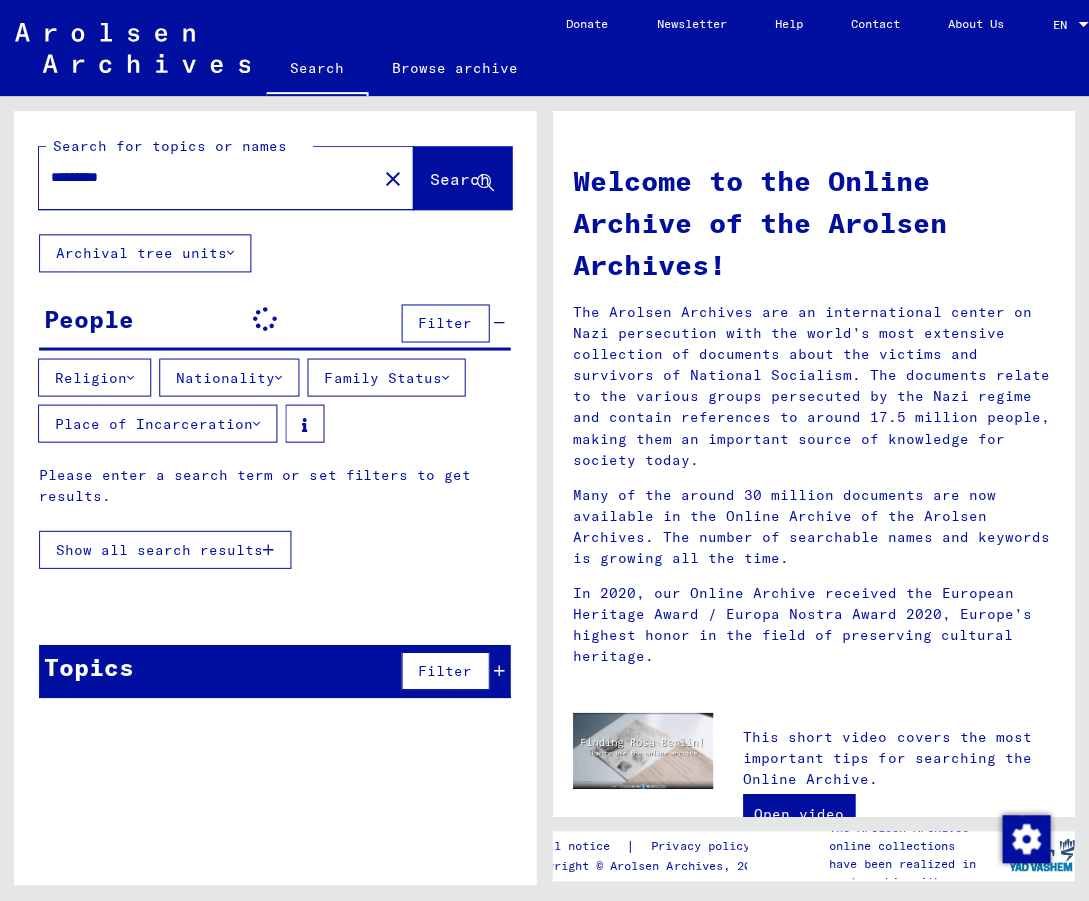 click on "*********" at bounding box center [203, 177] 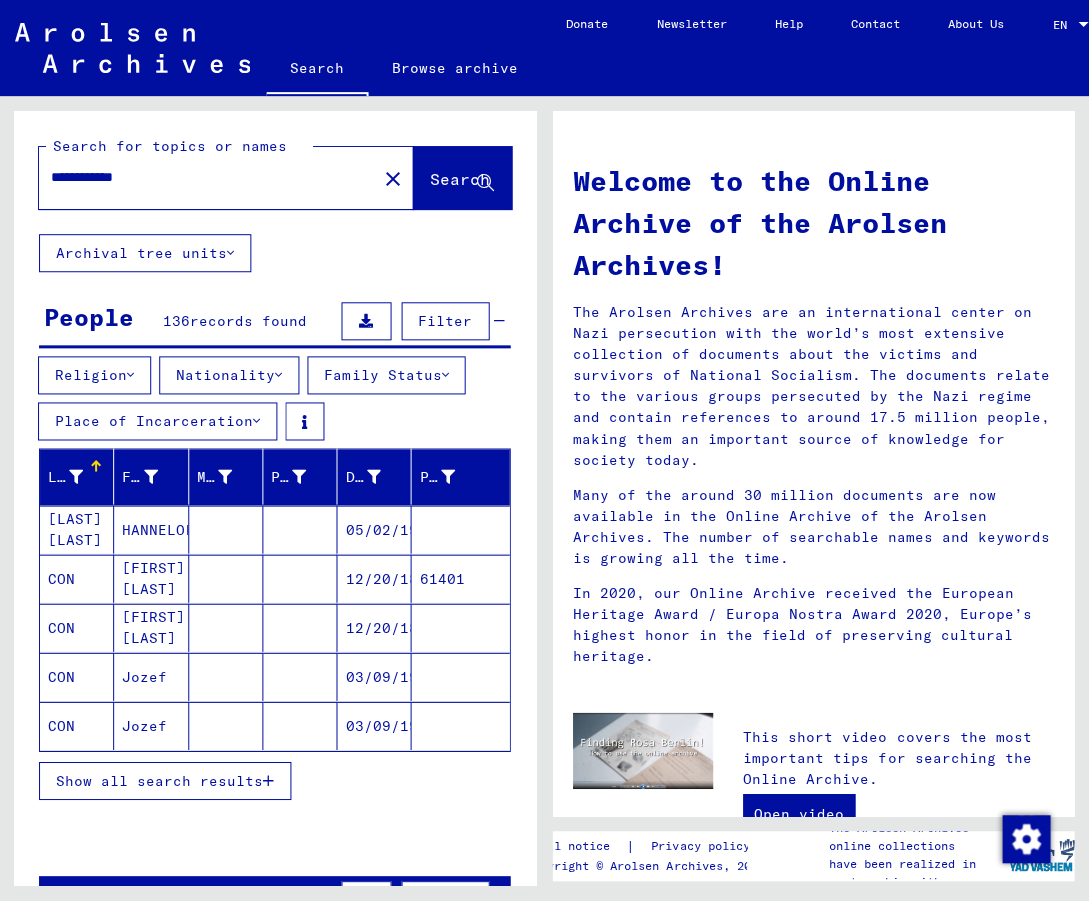 type on "**********" 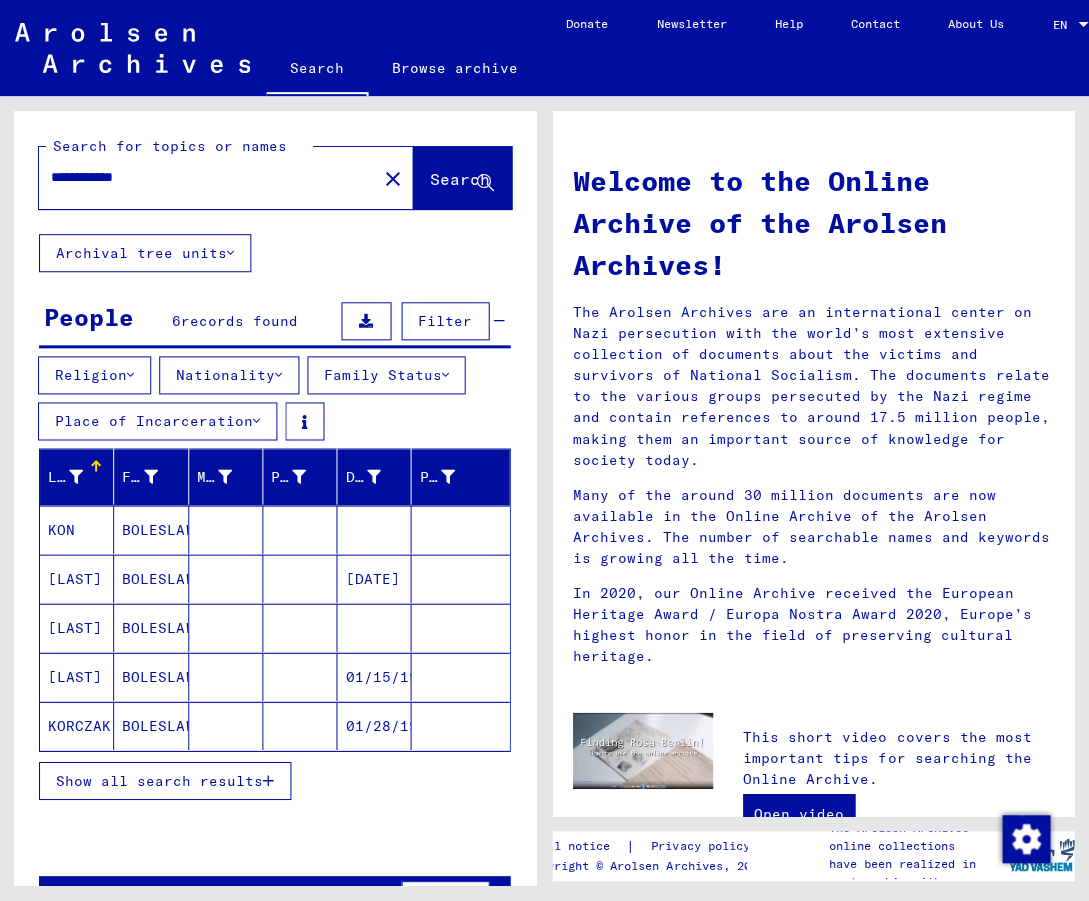click on "BOLESLAW" at bounding box center [152, 578] 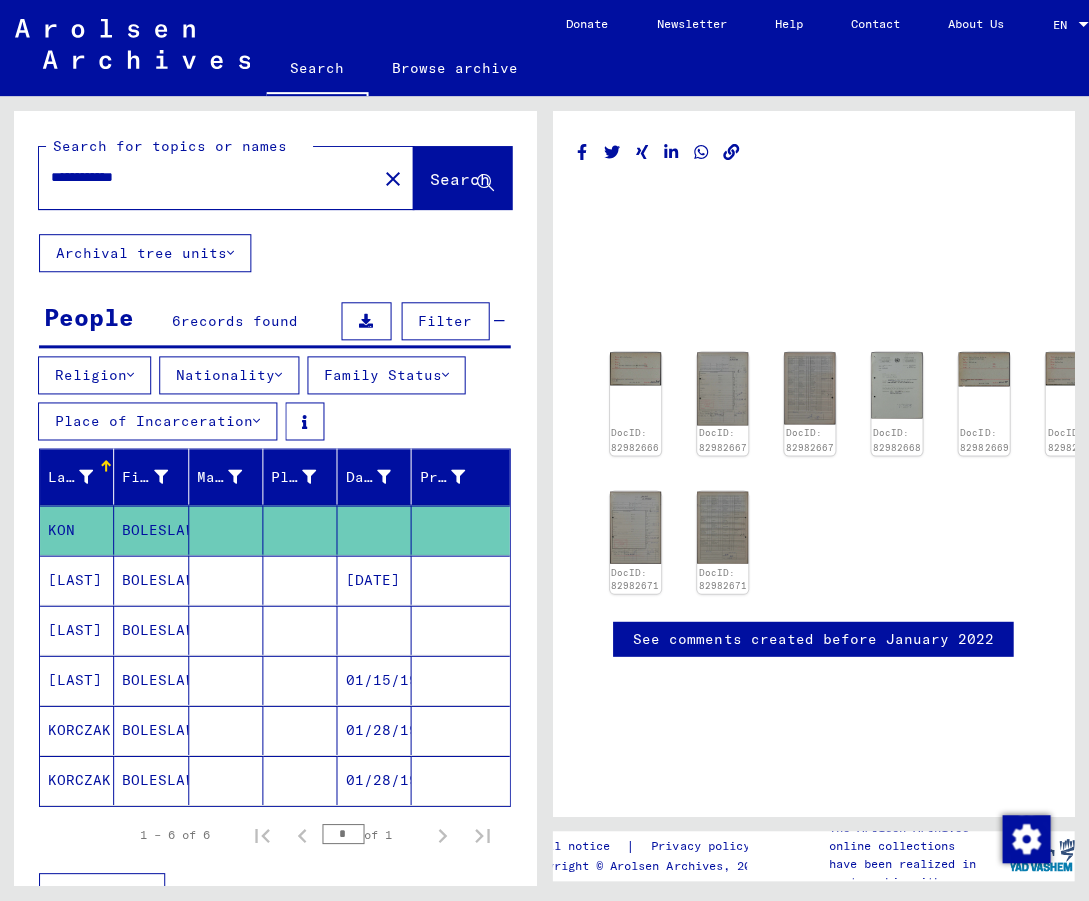 scroll, scrollTop: 0, scrollLeft: 0, axis: both 